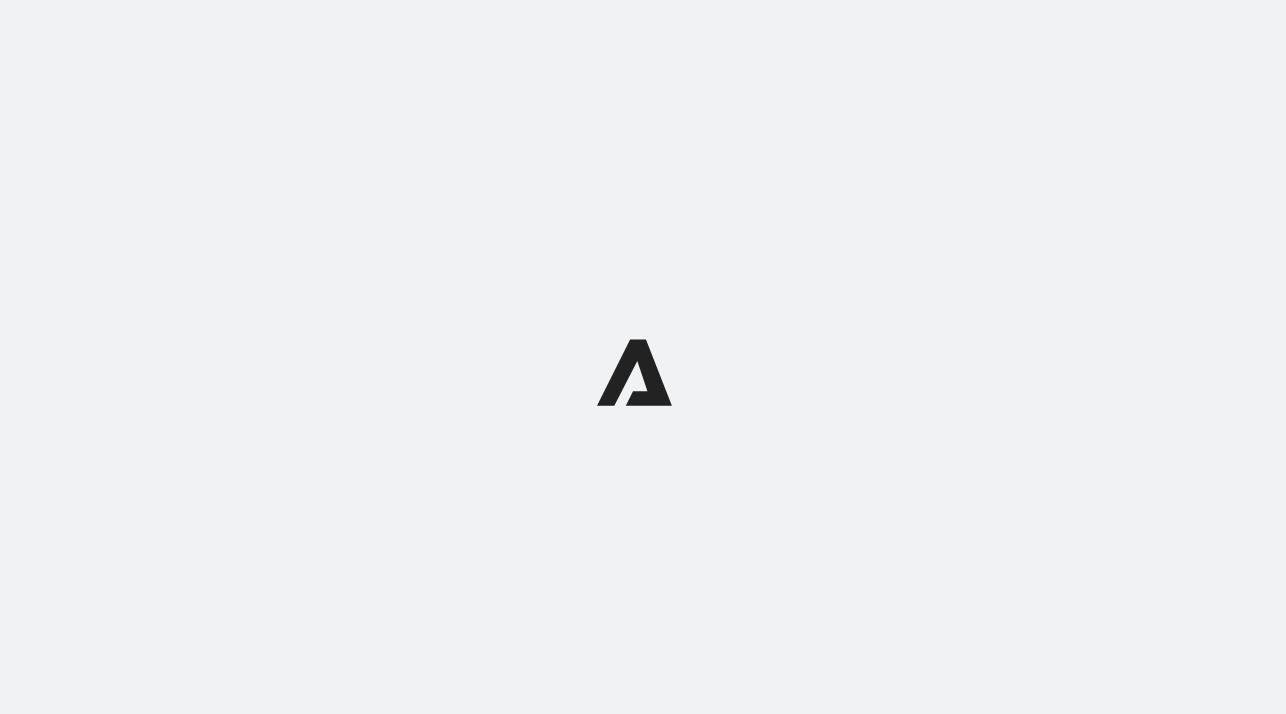 scroll, scrollTop: 0, scrollLeft: 0, axis: both 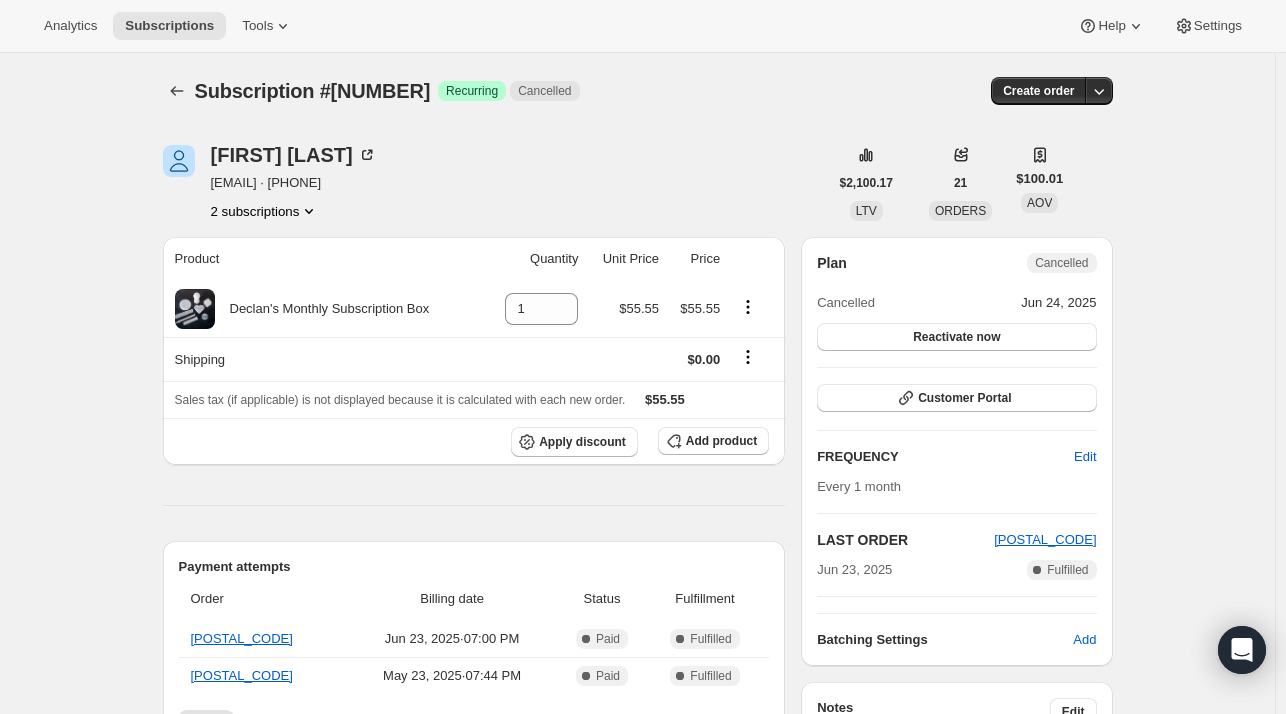 click on "2 subscriptions" at bounding box center (265, 211) 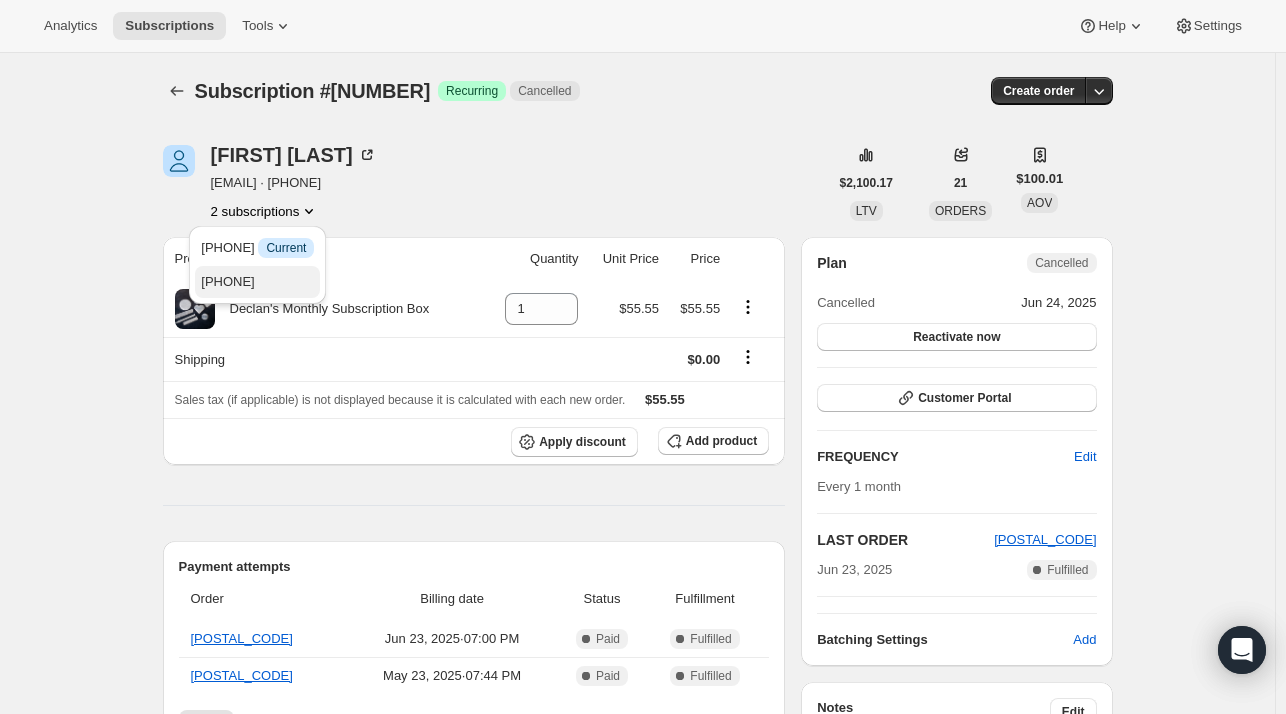 click on "[PHONE]" at bounding box center (227, 281) 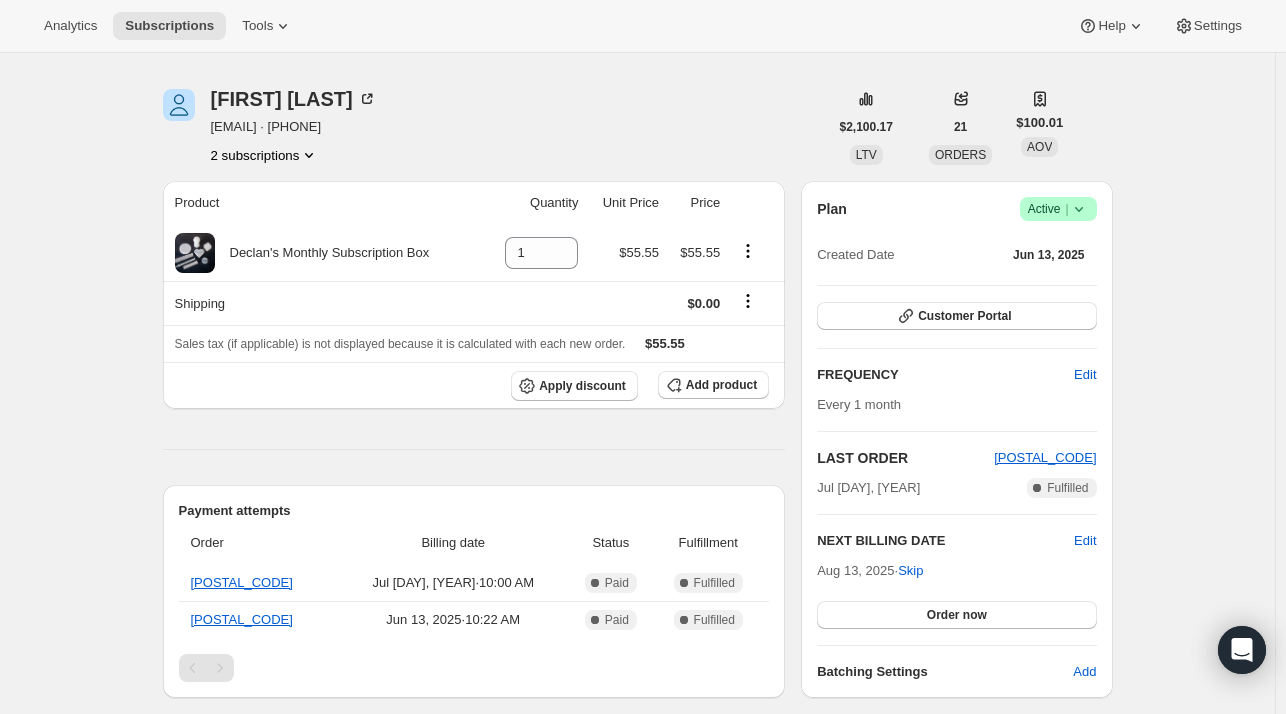 scroll, scrollTop: 66, scrollLeft: 0, axis: vertical 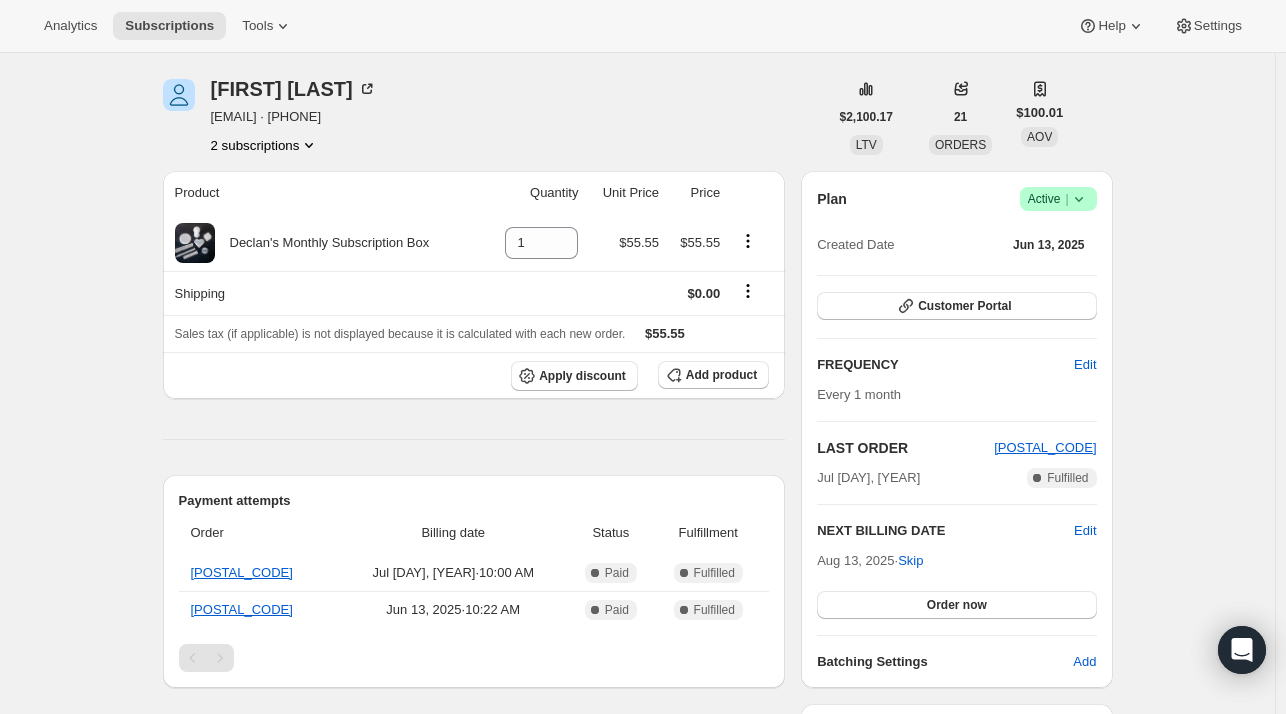 click on "2 subscriptions" at bounding box center (265, 145) 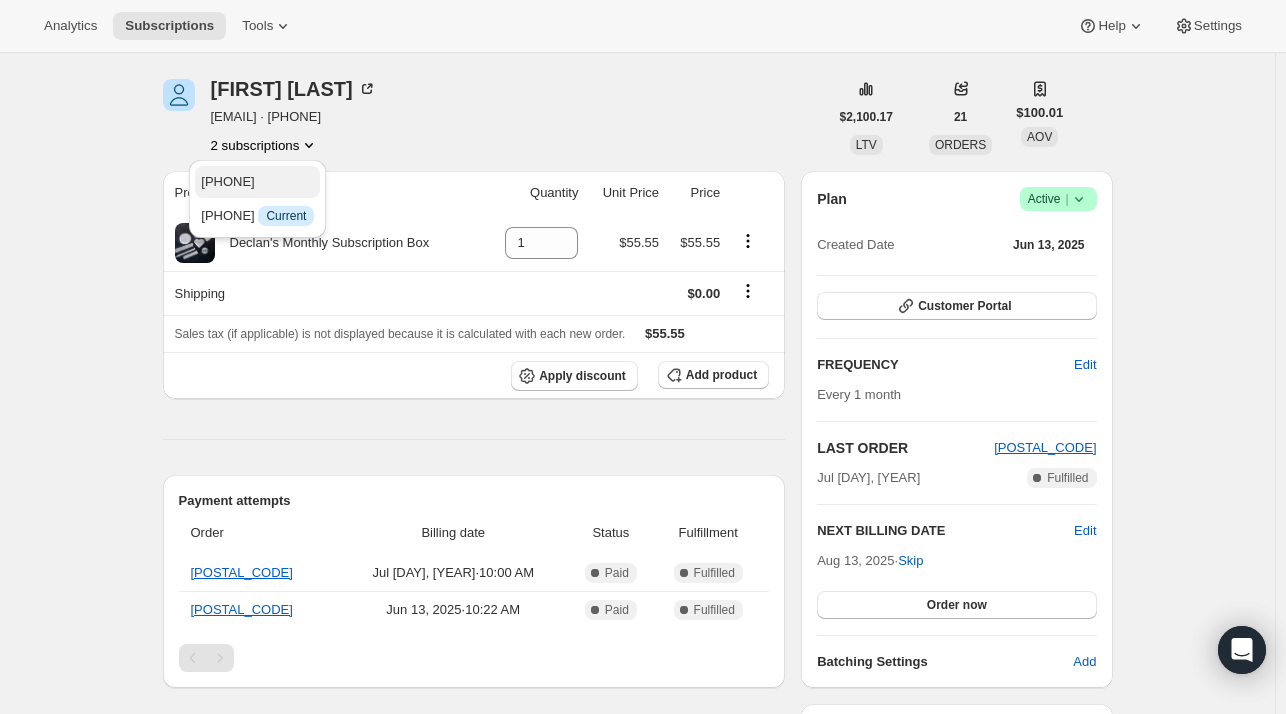 click on "41482780811" at bounding box center (227, 181) 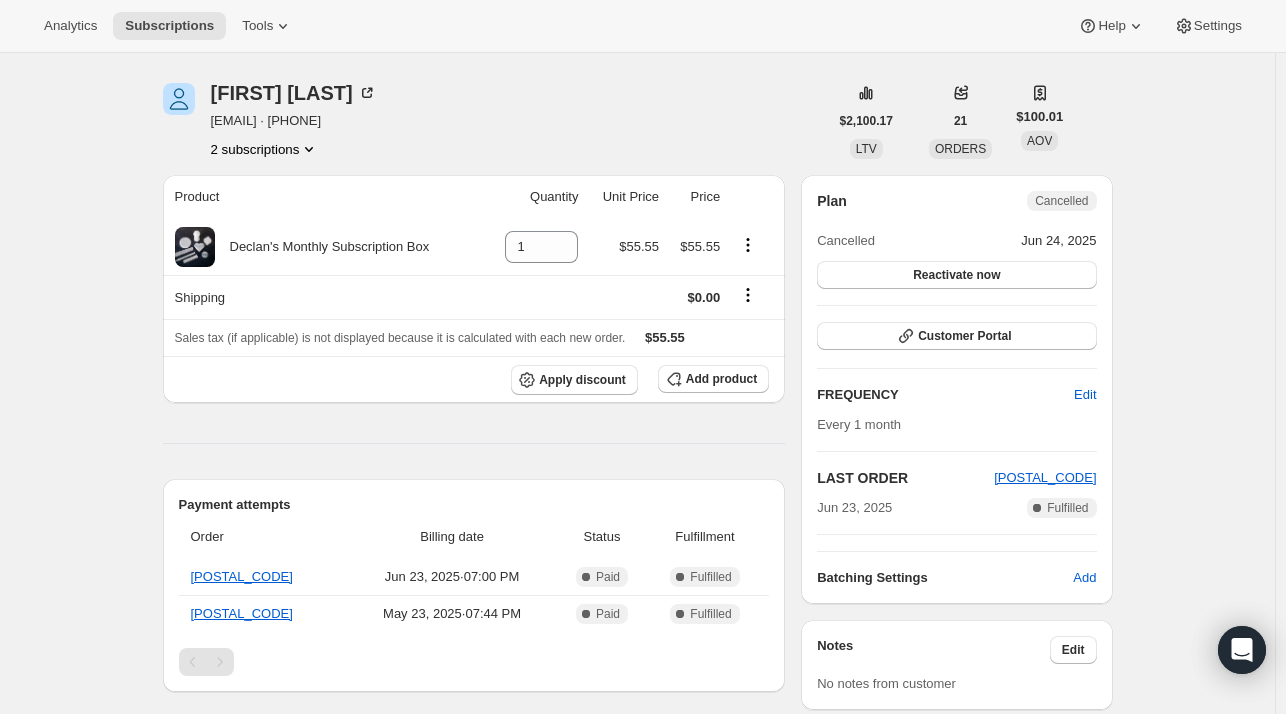 scroll, scrollTop: 67, scrollLeft: 0, axis: vertical 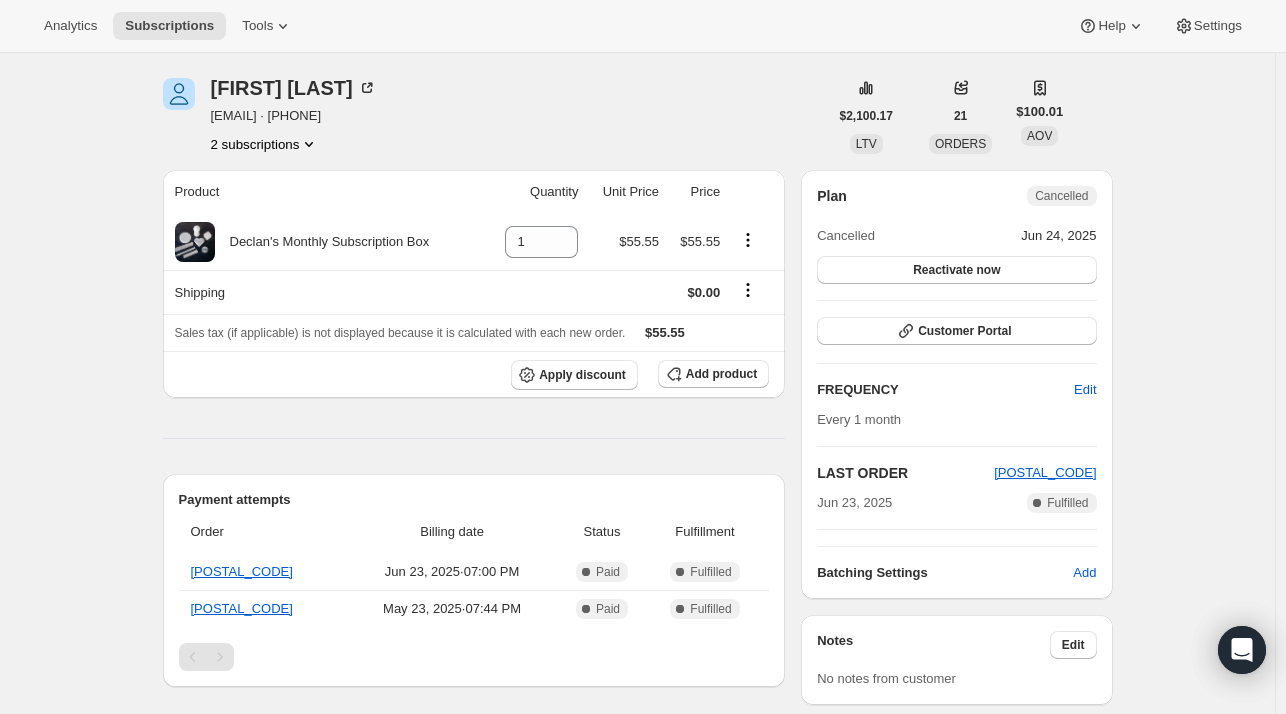 click on "2 subscriptions" at bounding box center [265, 144] 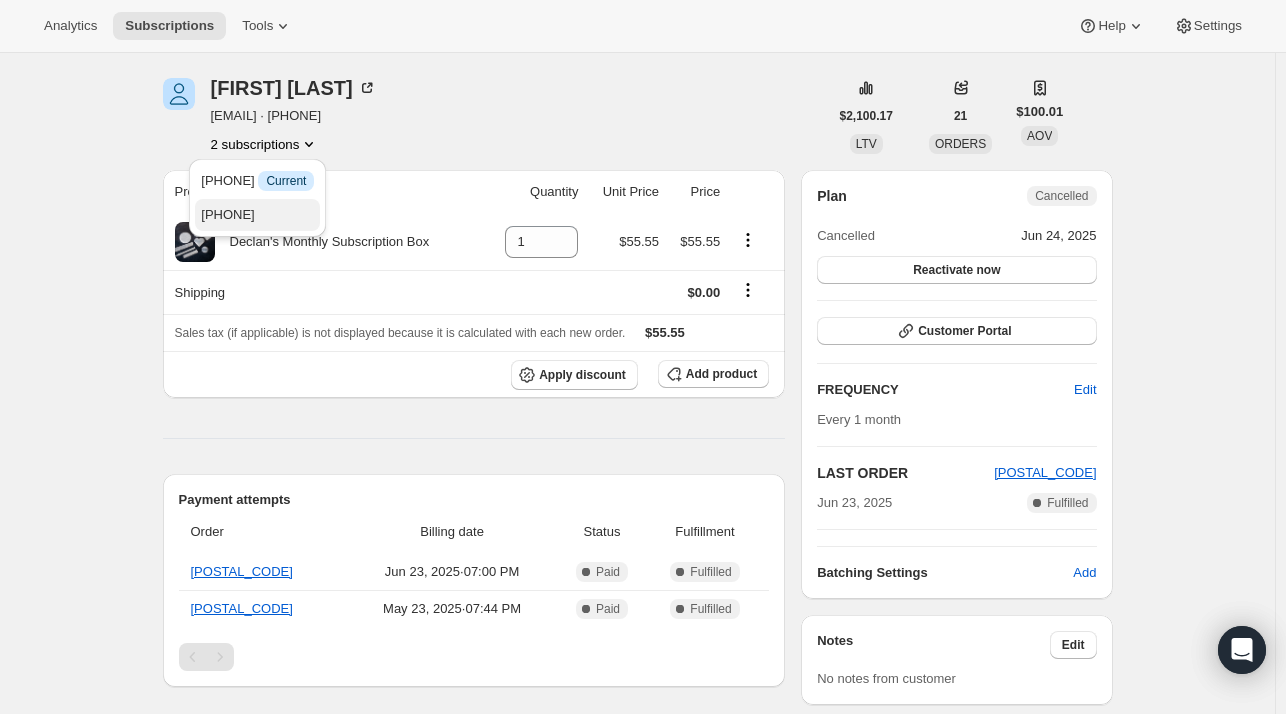 click on "[PHONE]" at bounding box center [227, 214] 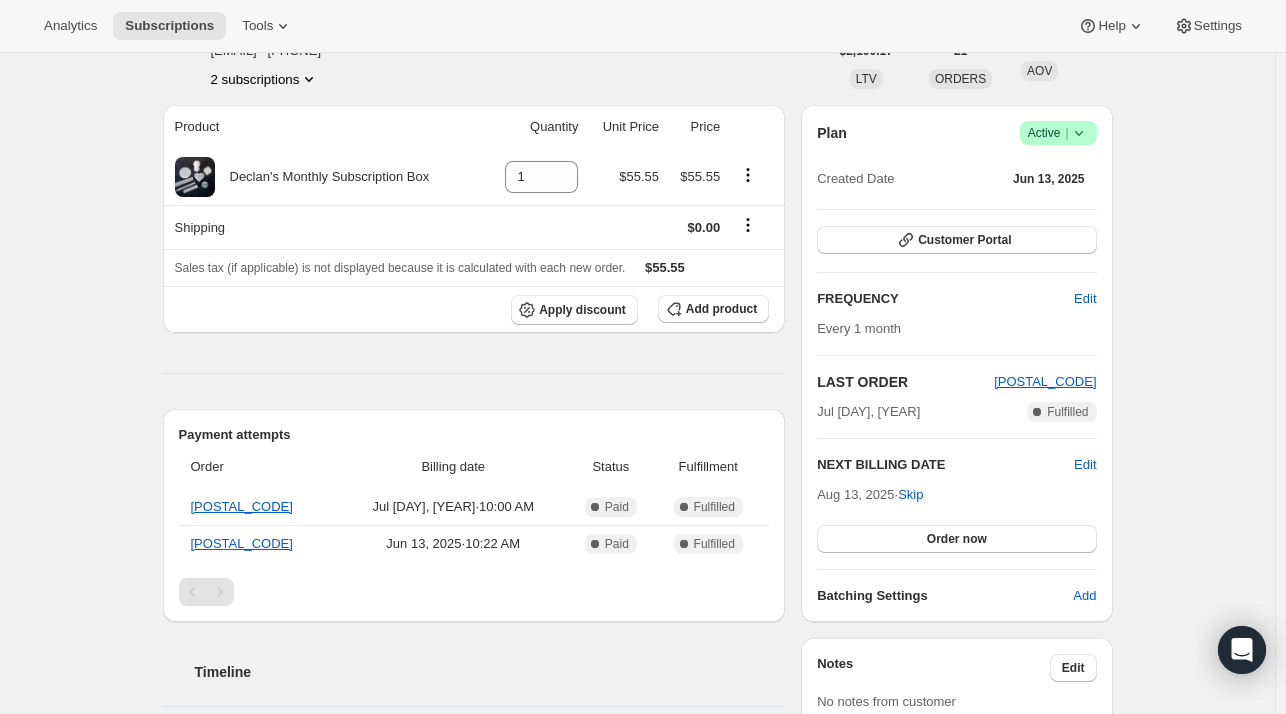 scroll, scrollTop: 66, scrollLeft: 0, axis: vertical 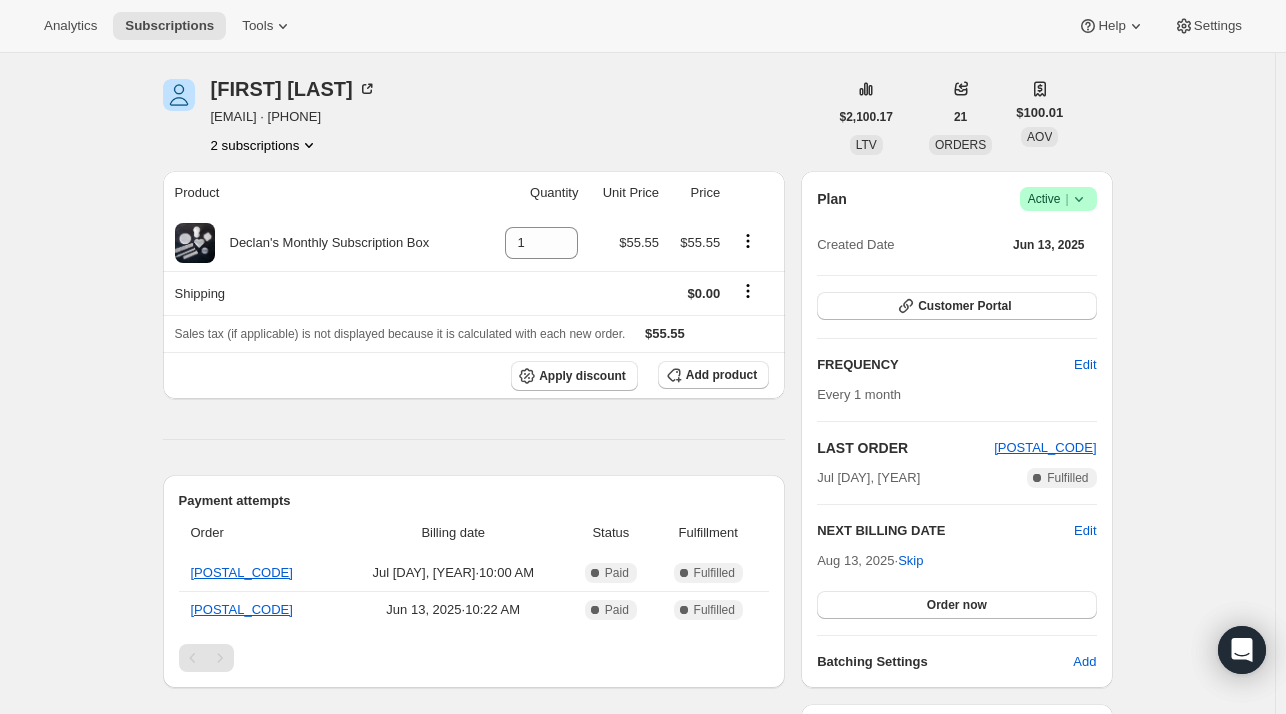 click on "2 subscriptions" at bounding box center [265, 145] 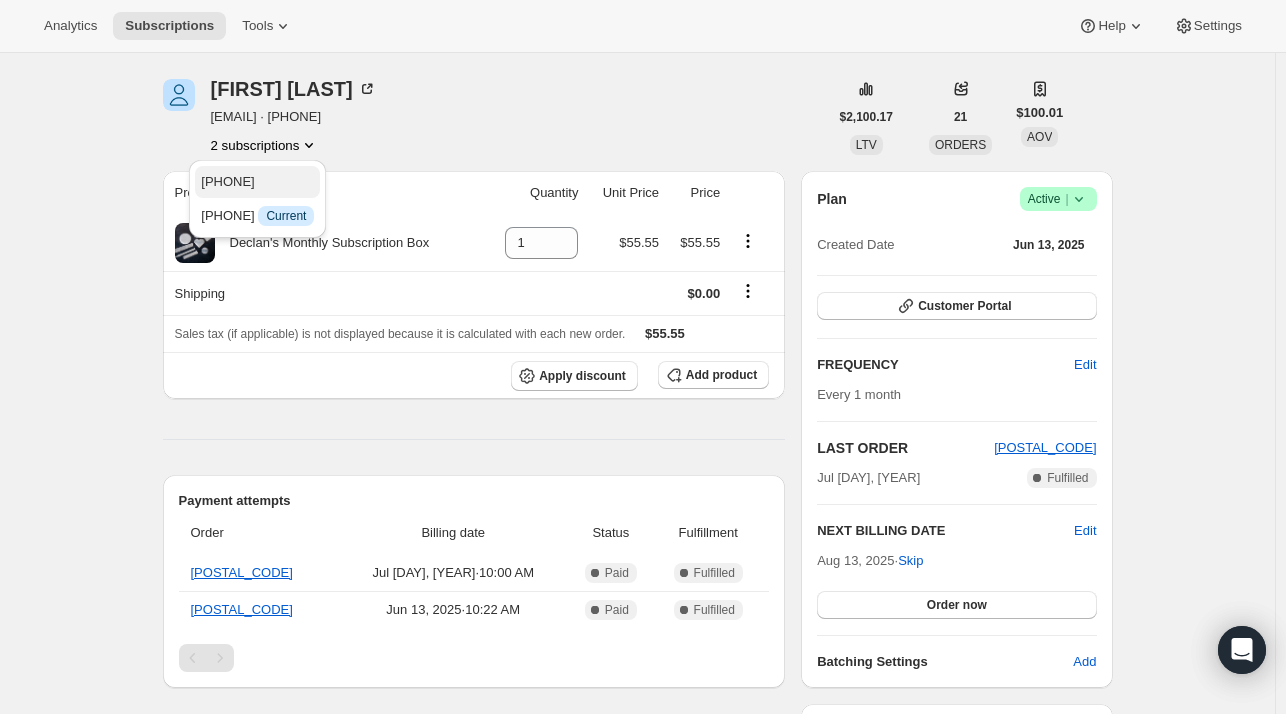 click on "41482780811" at bounding box center (227, 181) 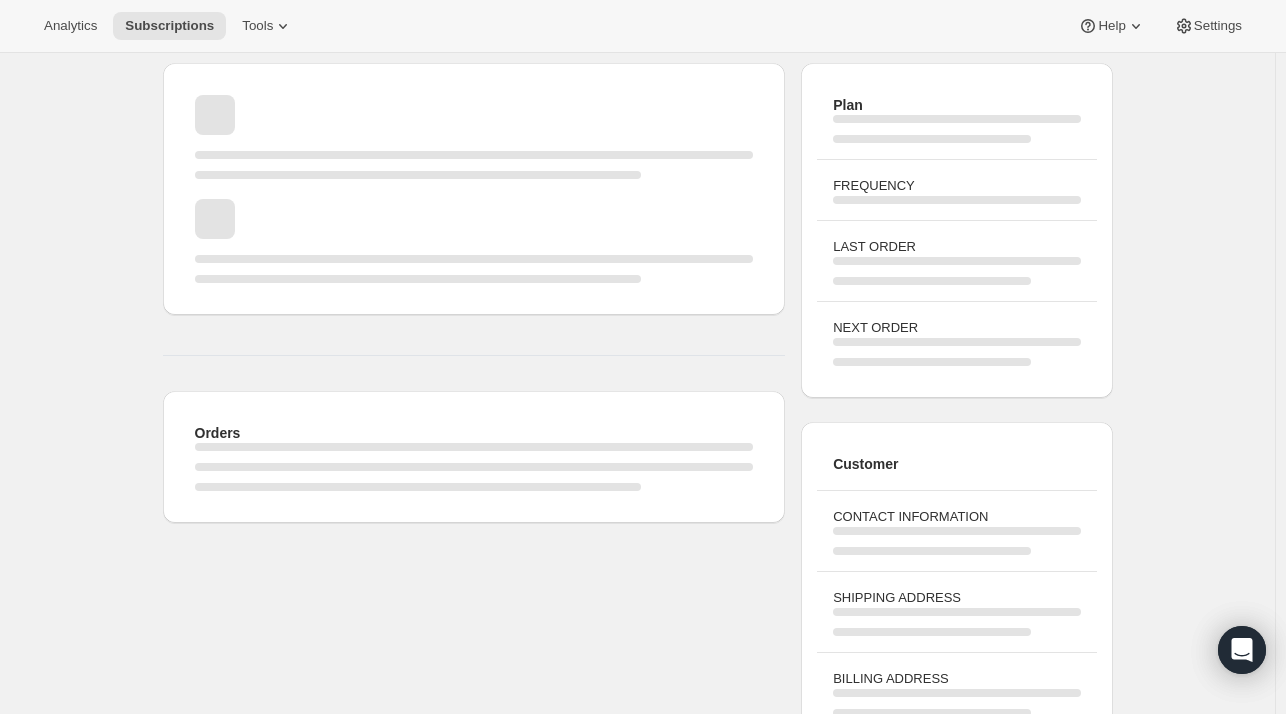 scroll, scrollTop: 0, scrollLeft: 0, axis: both 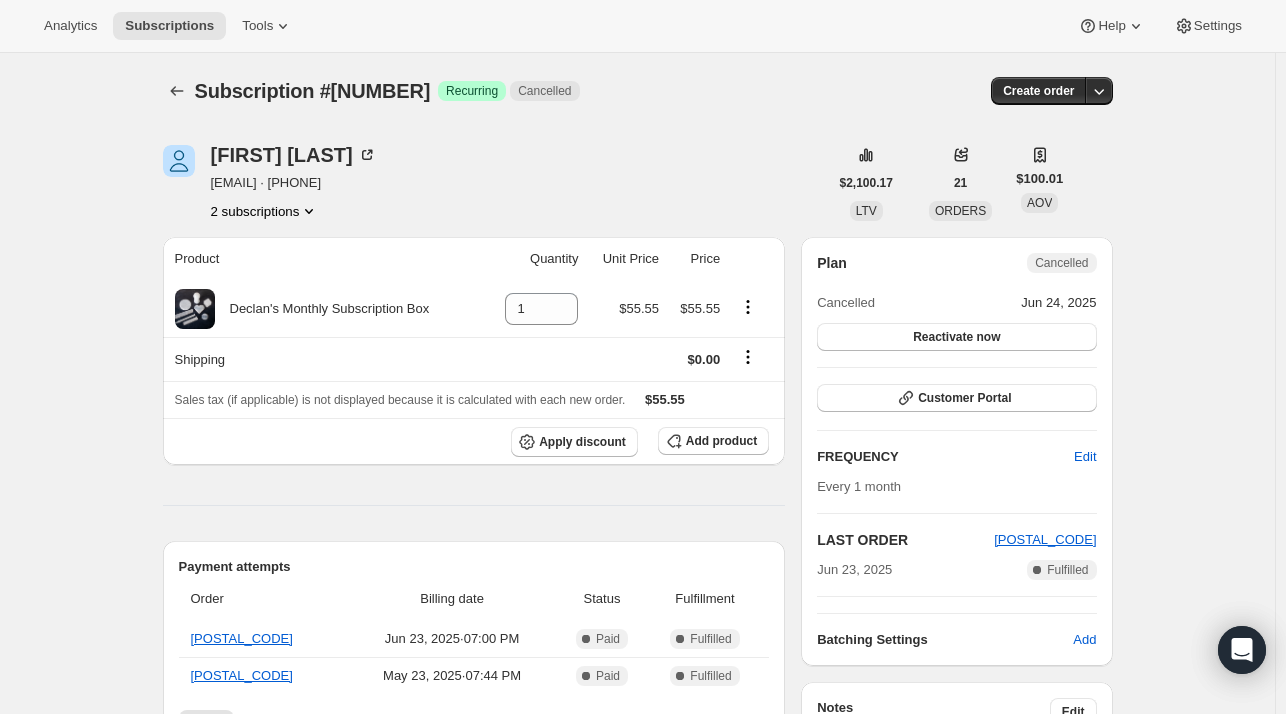 click on "2 subscriptions" at bounding box center [265, 211] 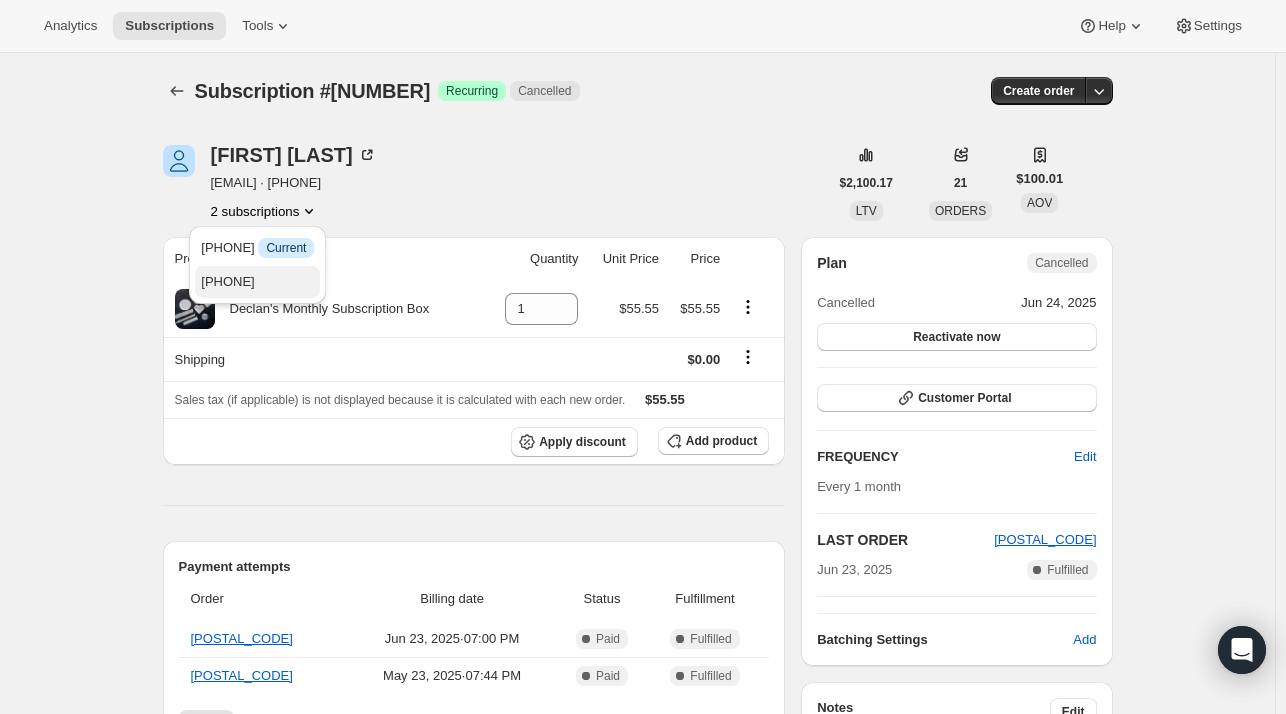 click on "[PHONE]" at bounding box center (227, 281) 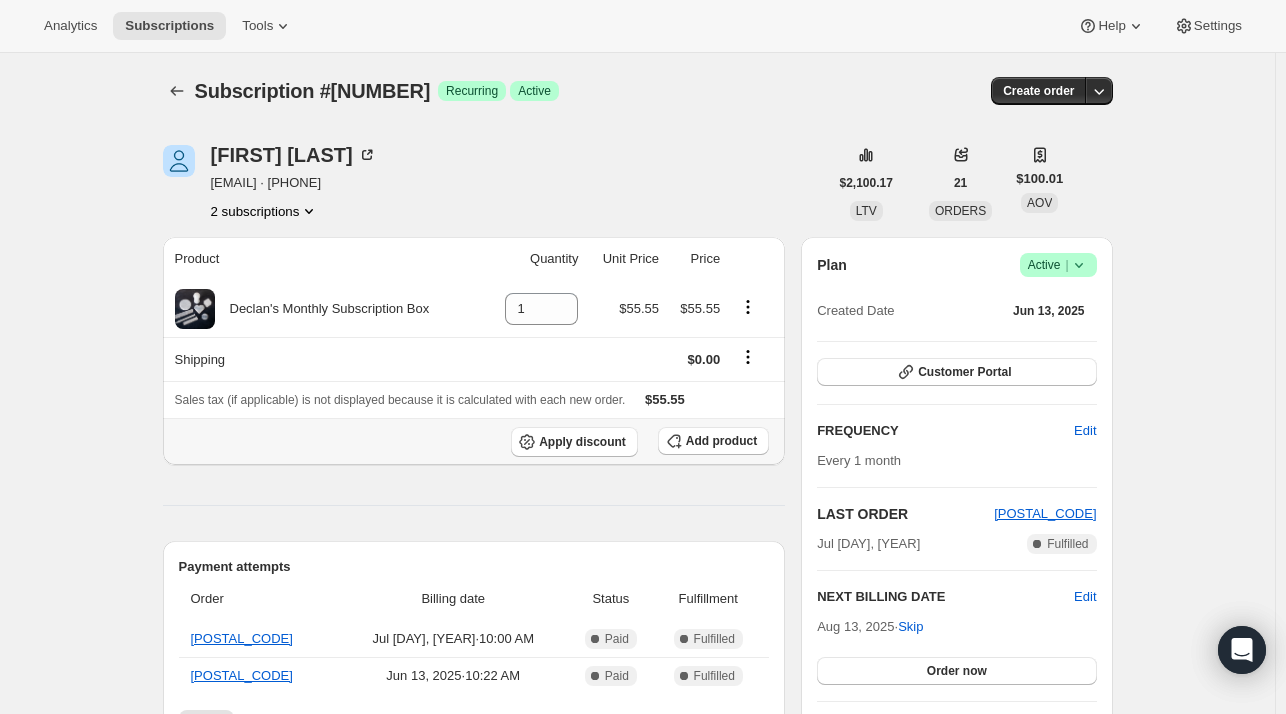 scroll, scrollTop: 133, scrollLeft: 0, axis: vertical 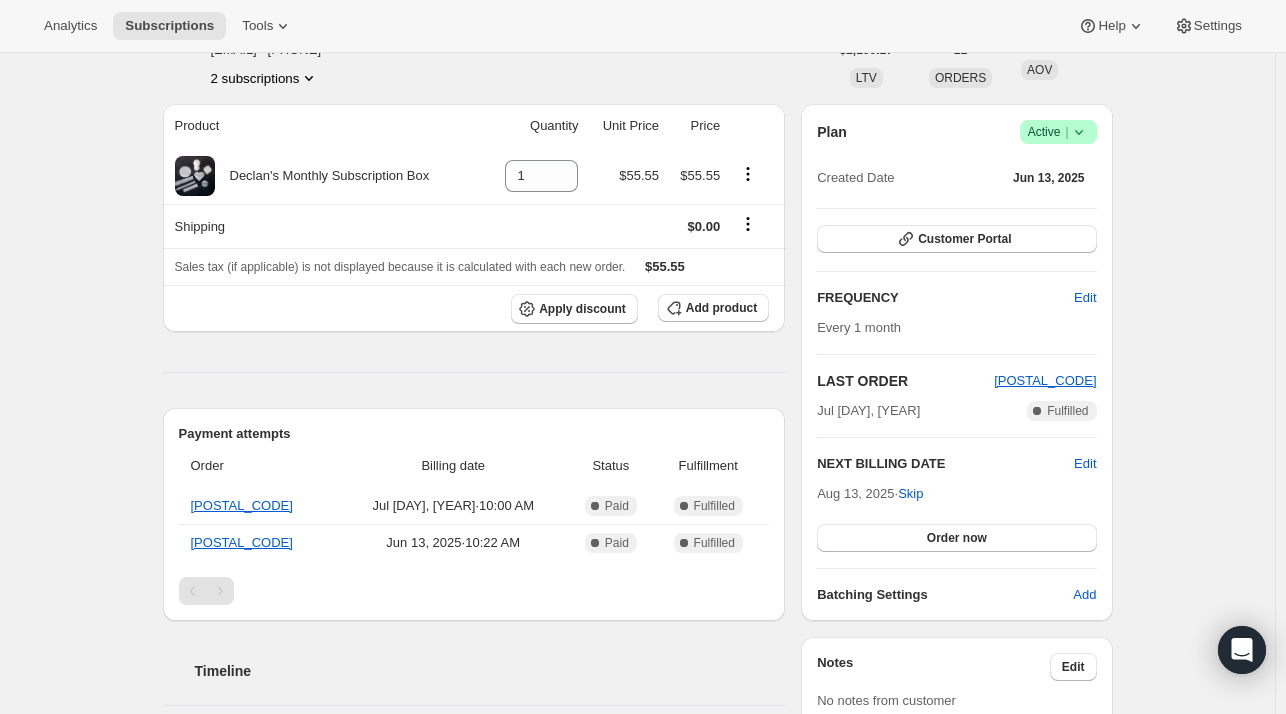 click on "2 subscriptions" at bounding box center [265, 78] 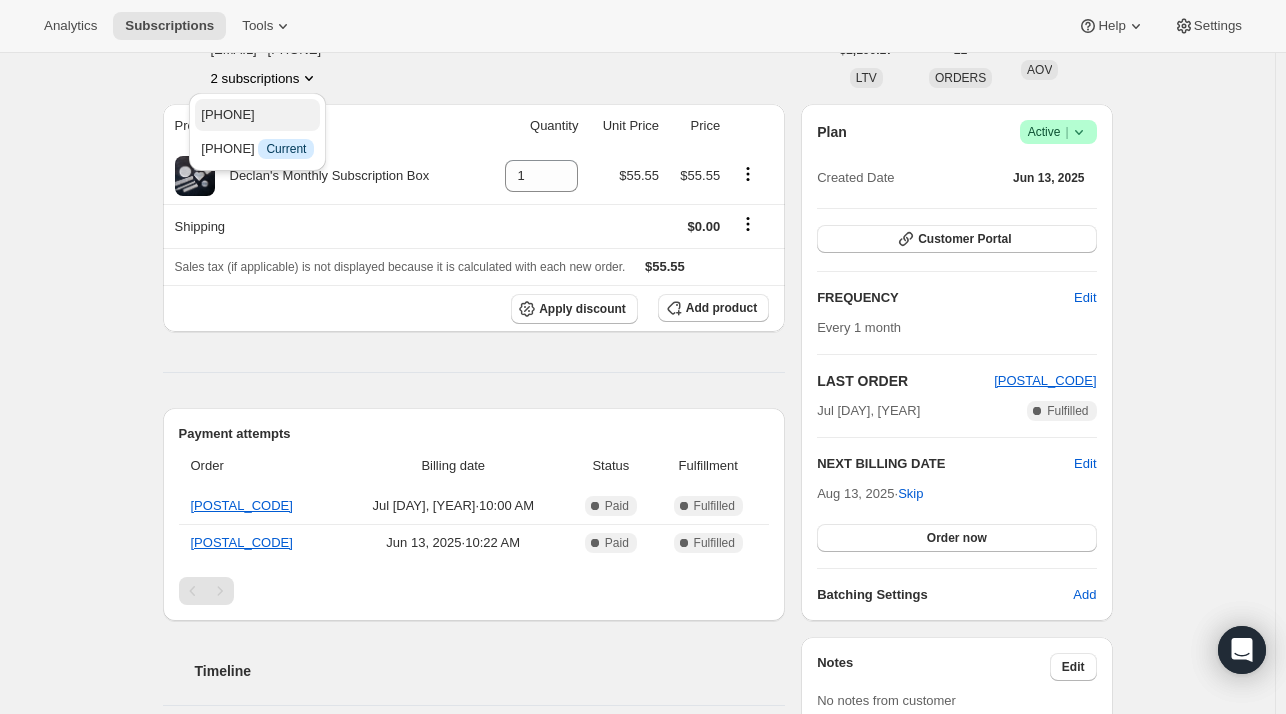 click on "41482780811" at bounding box center (257, 115) 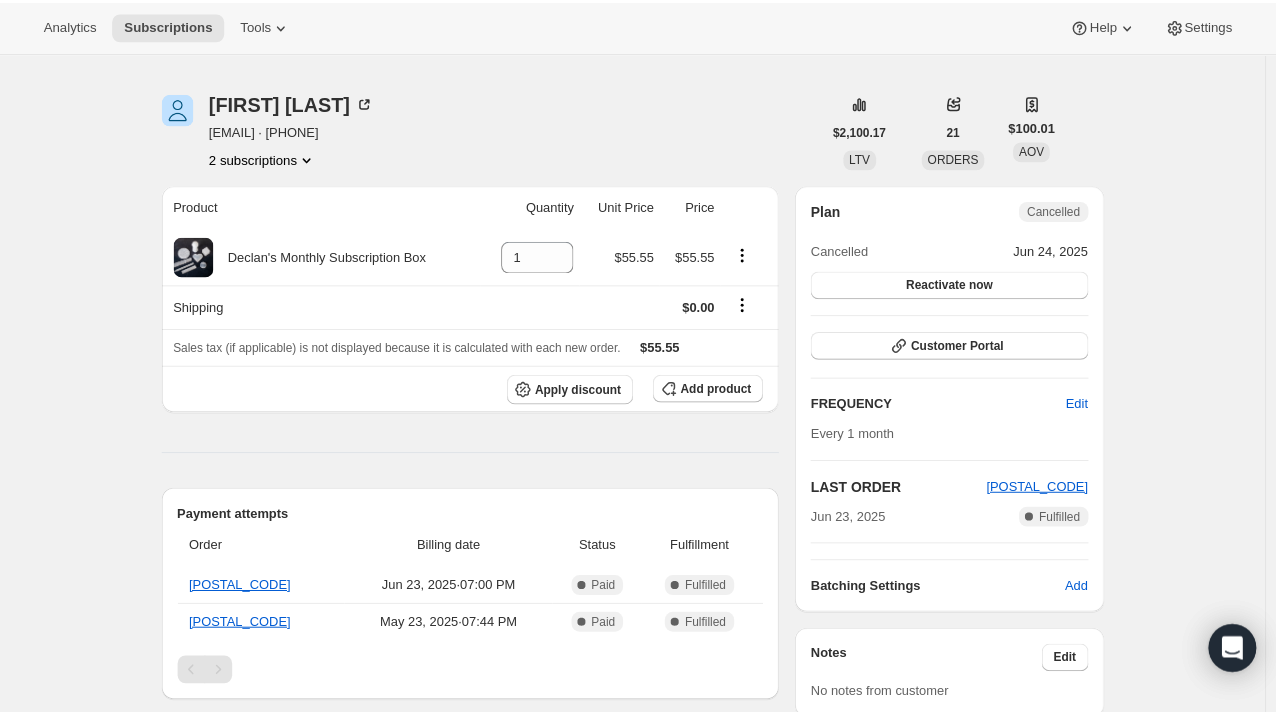 scroll, scrollTop: 166, scrollLeft: 0, axis: vertical 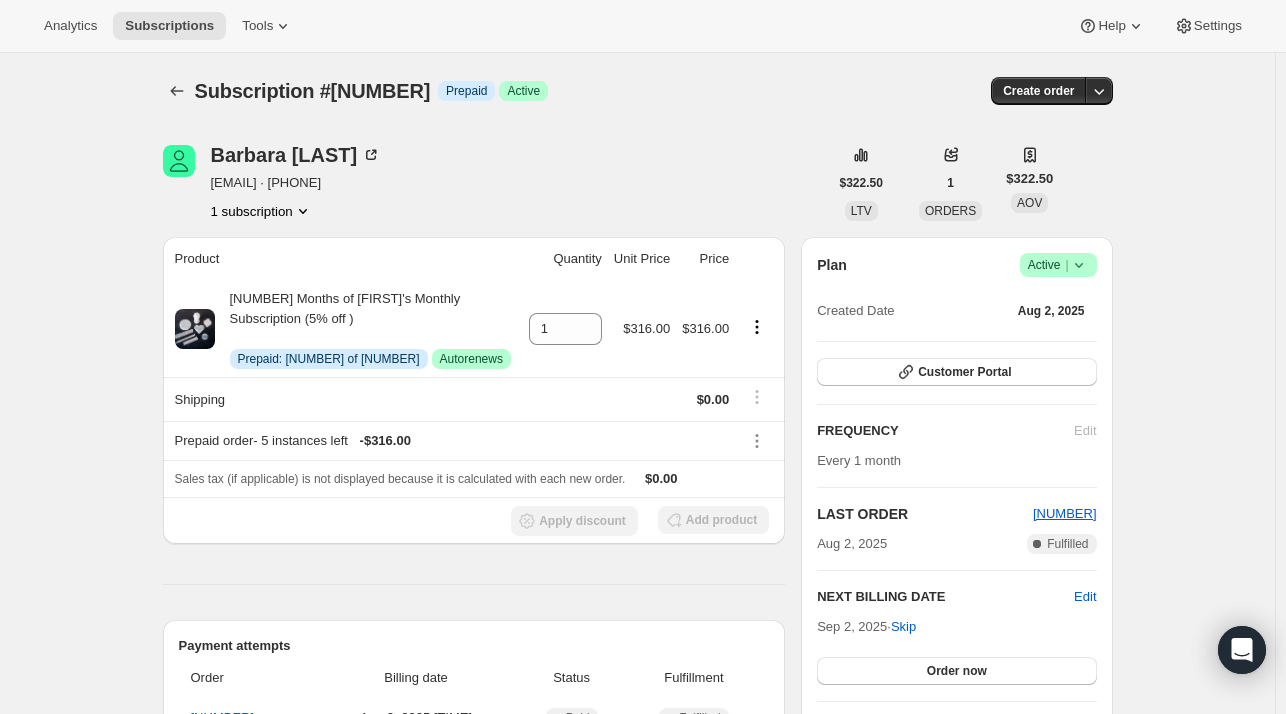 click 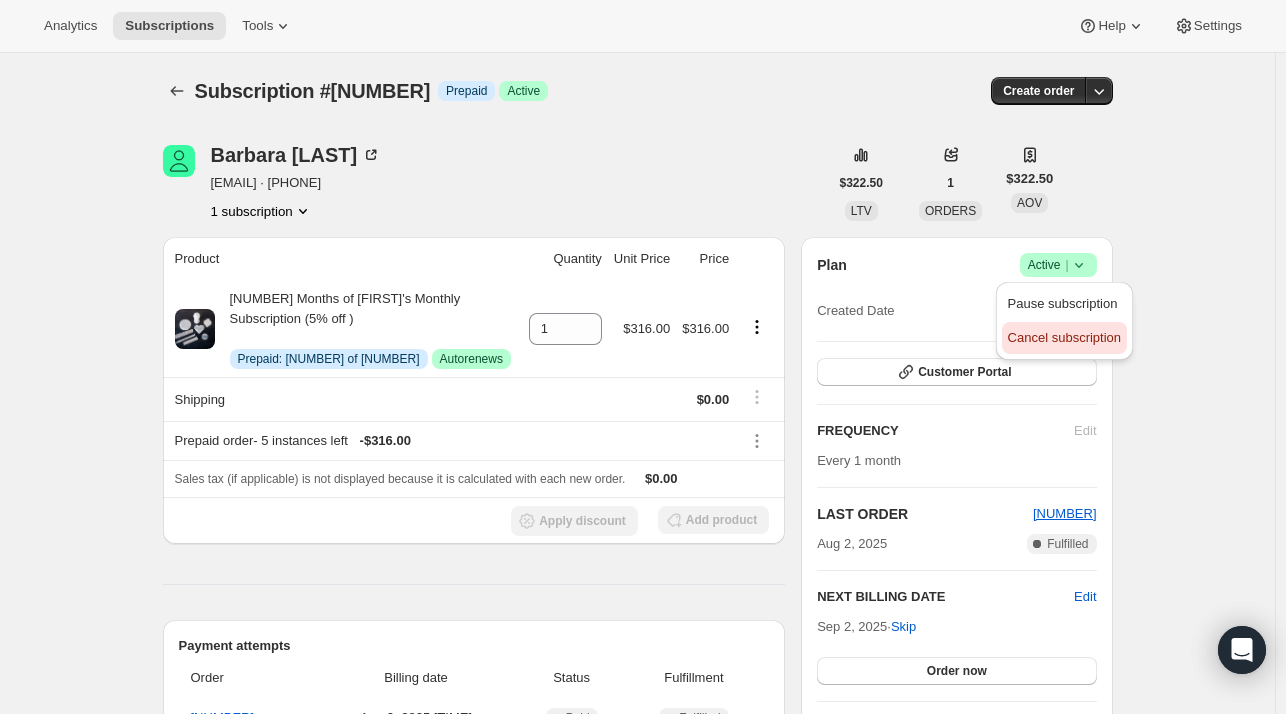click on "Cancel subscription" at bounding box center (1064, 337) 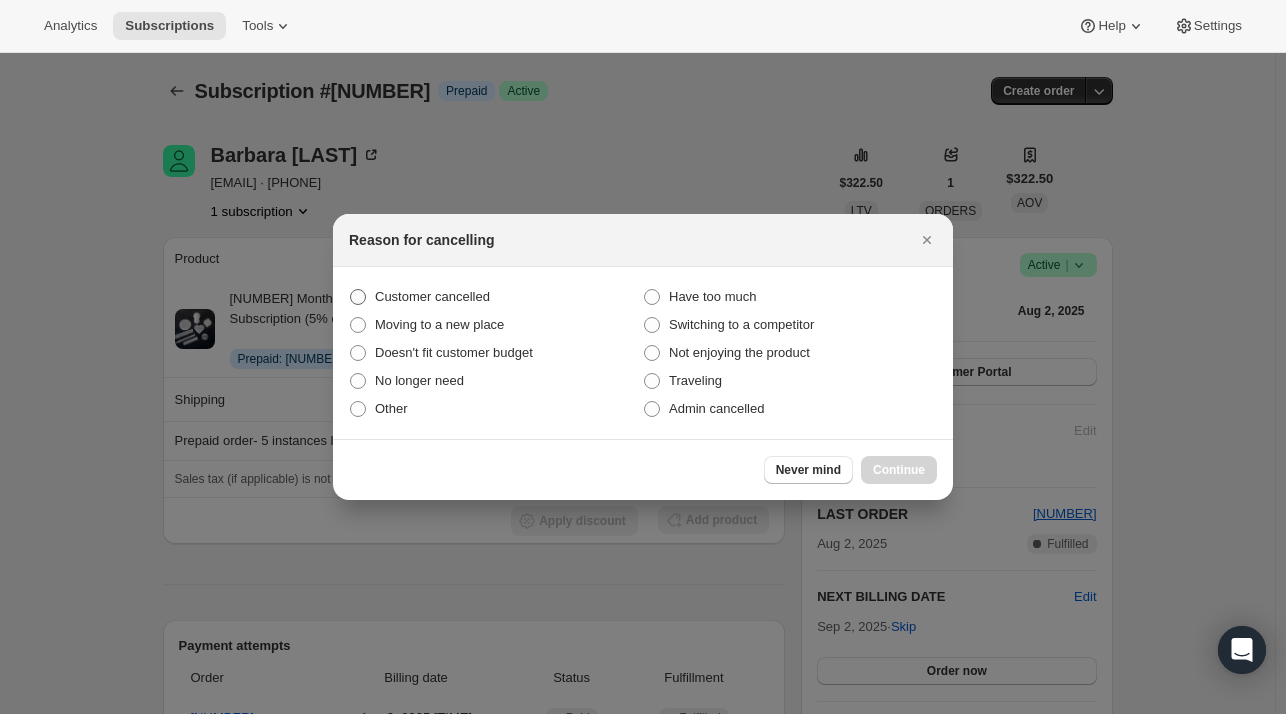 click at bounding box center (358, 297) 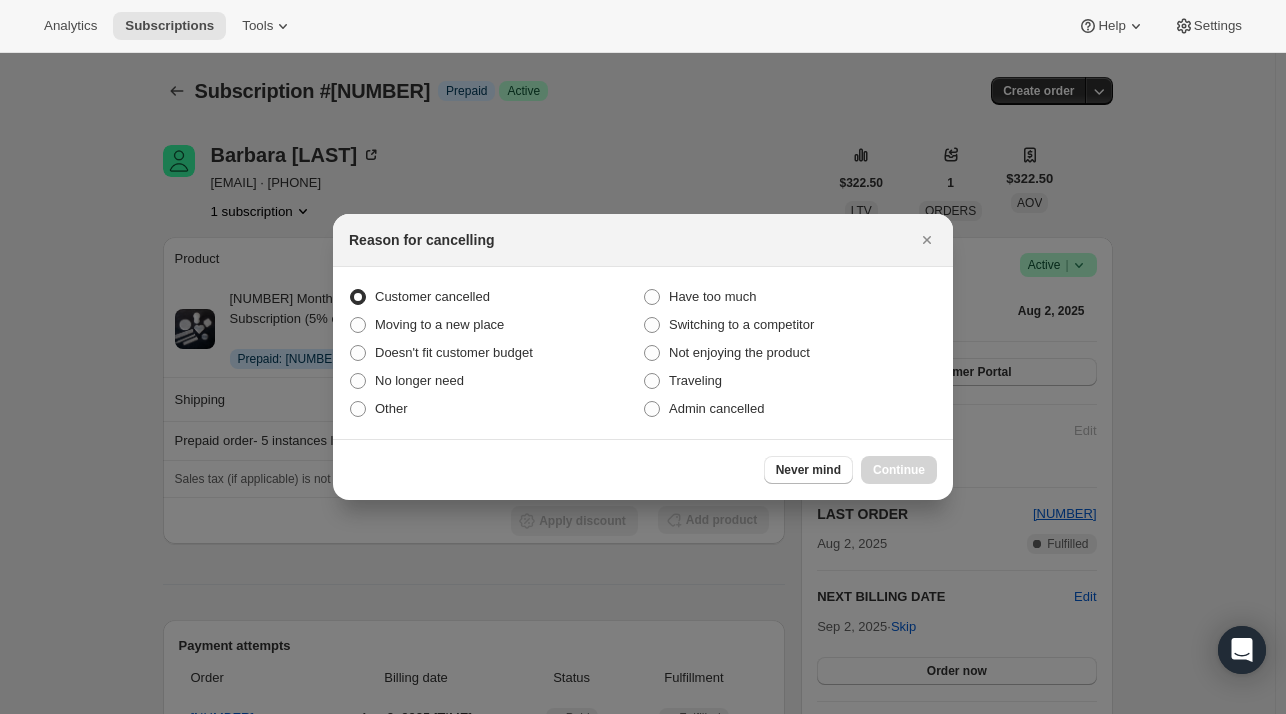 radio on "true" 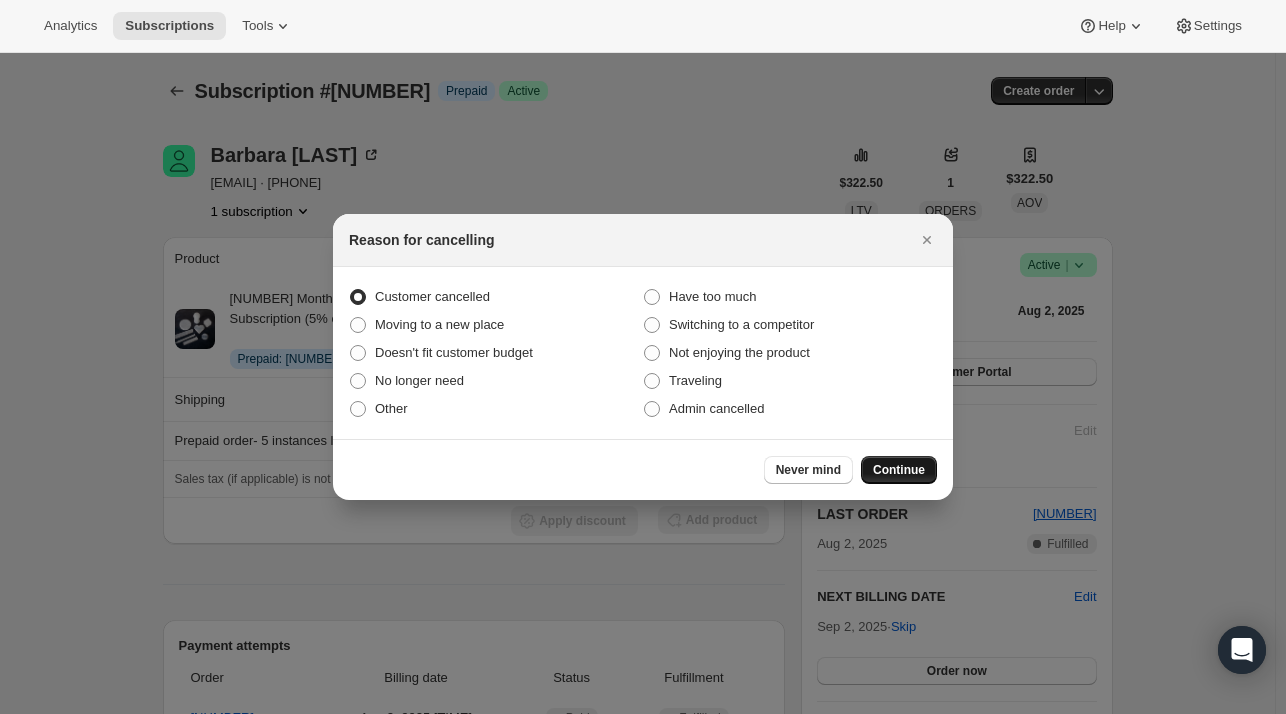 click on "Continue" at bounding box center [899, 470] 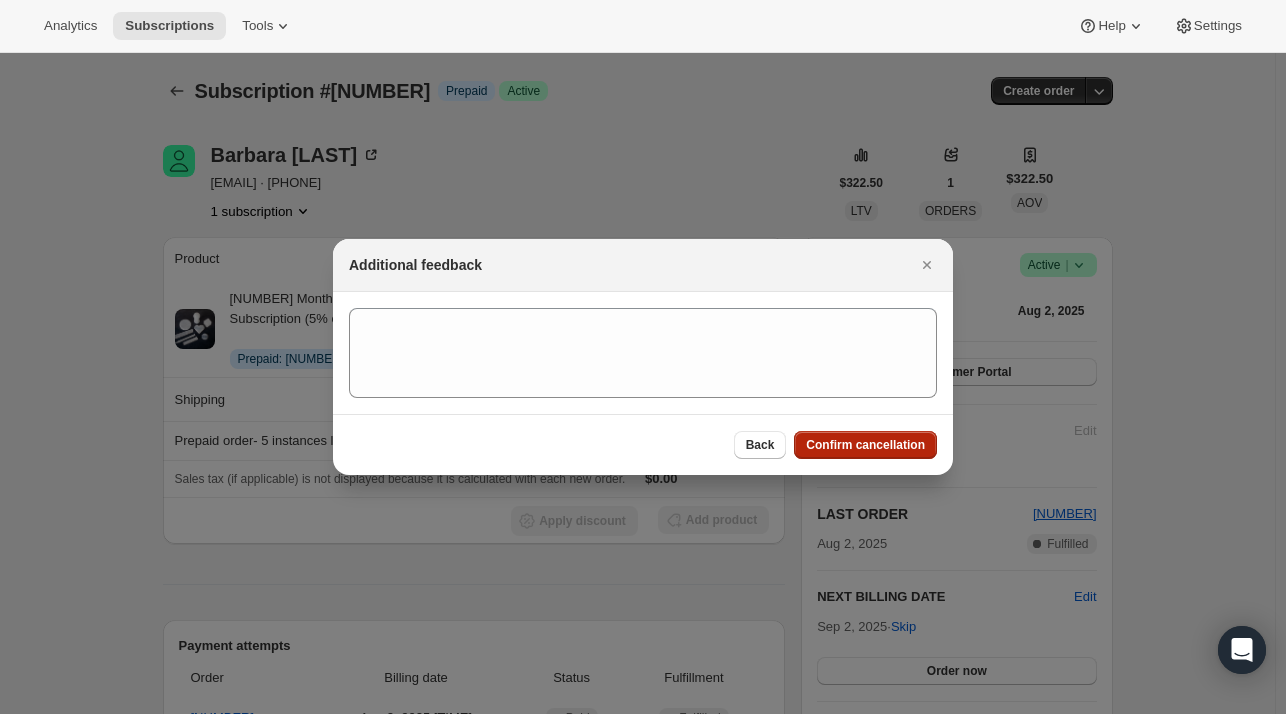 click on "Confirm cancellation" at bounding box center (865, 445) 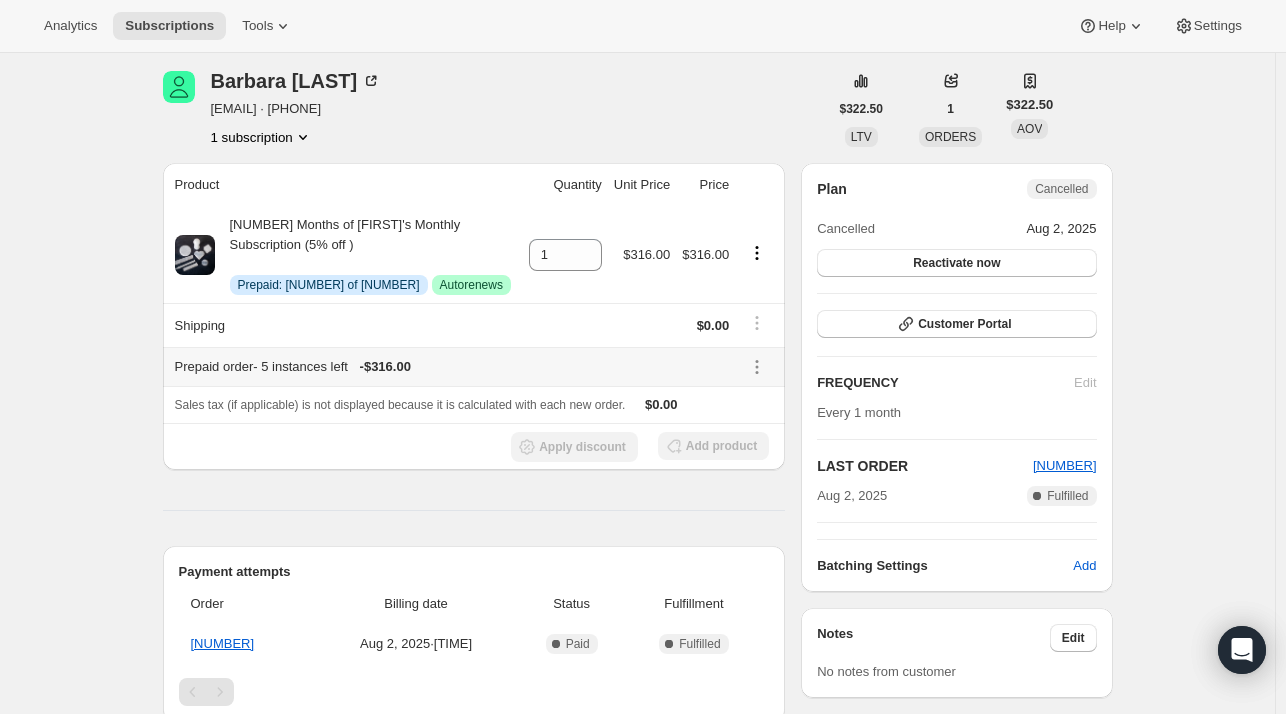 scroll, scrollTop: 333, scrollLeft: 0, axis: vertical 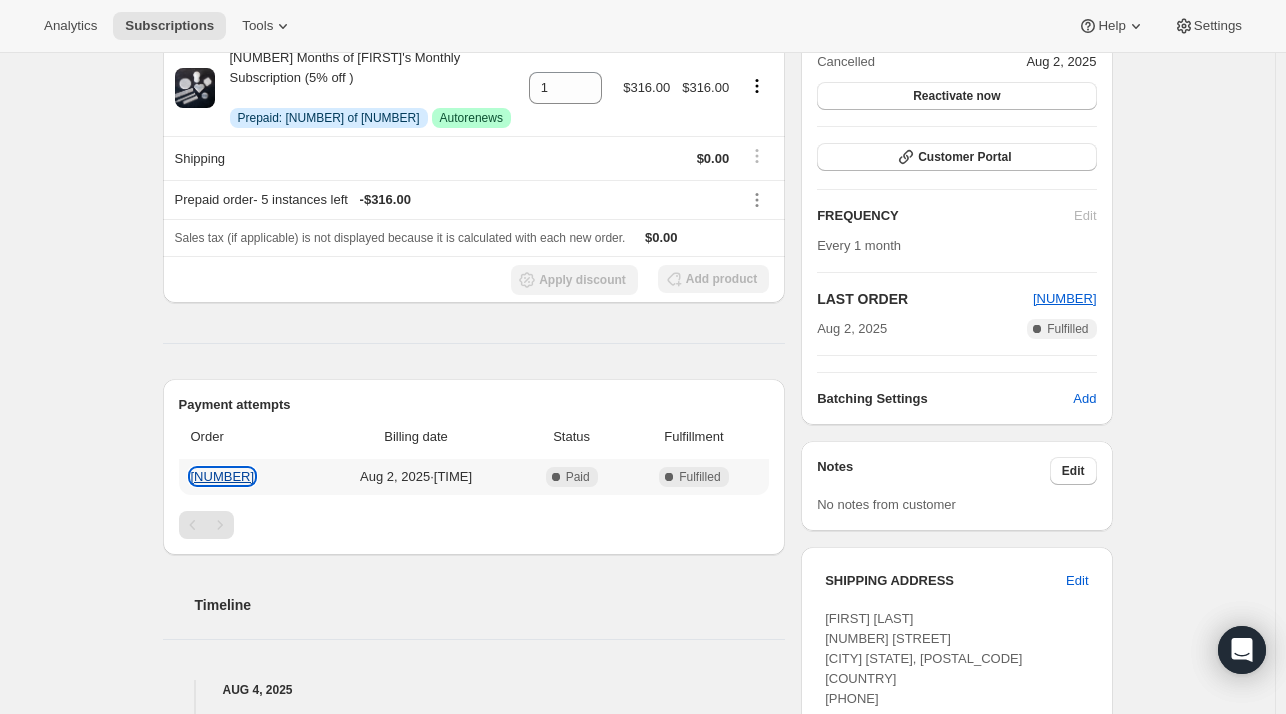 click on "122939" at bounding box center (223, 476) 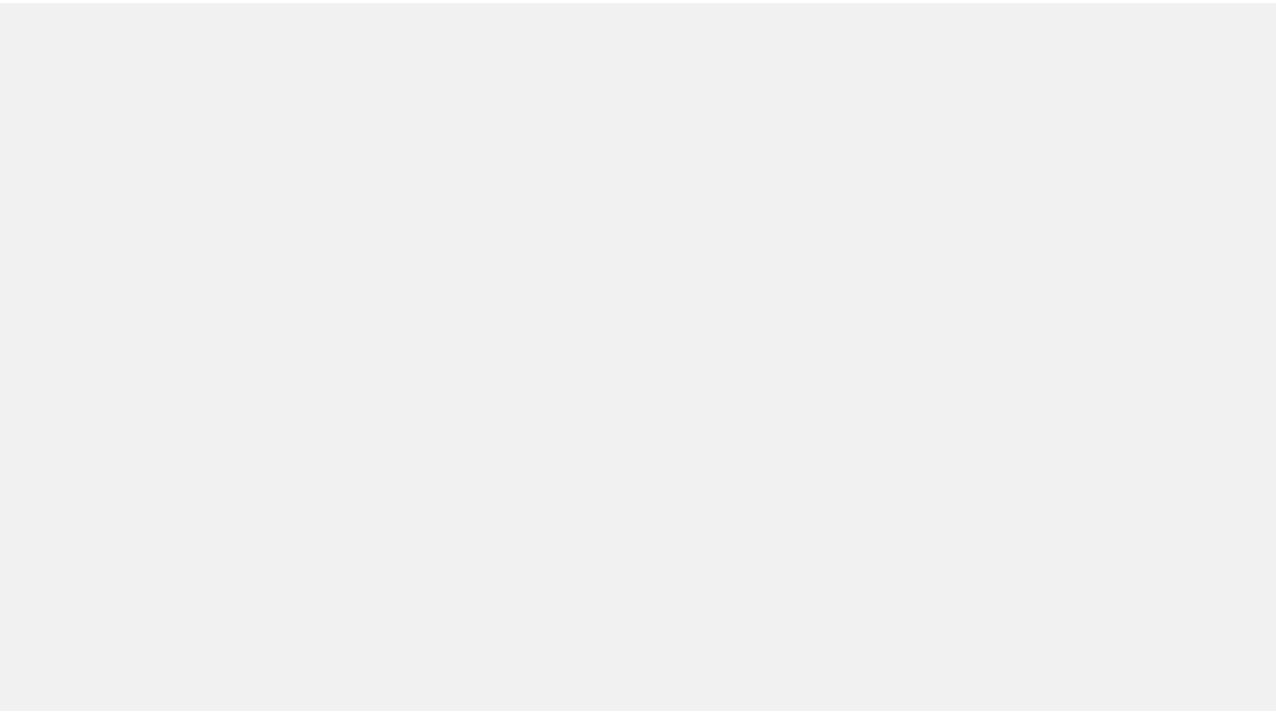 scroll, scrollTop: 0, scrollLeft: 0, axis: both 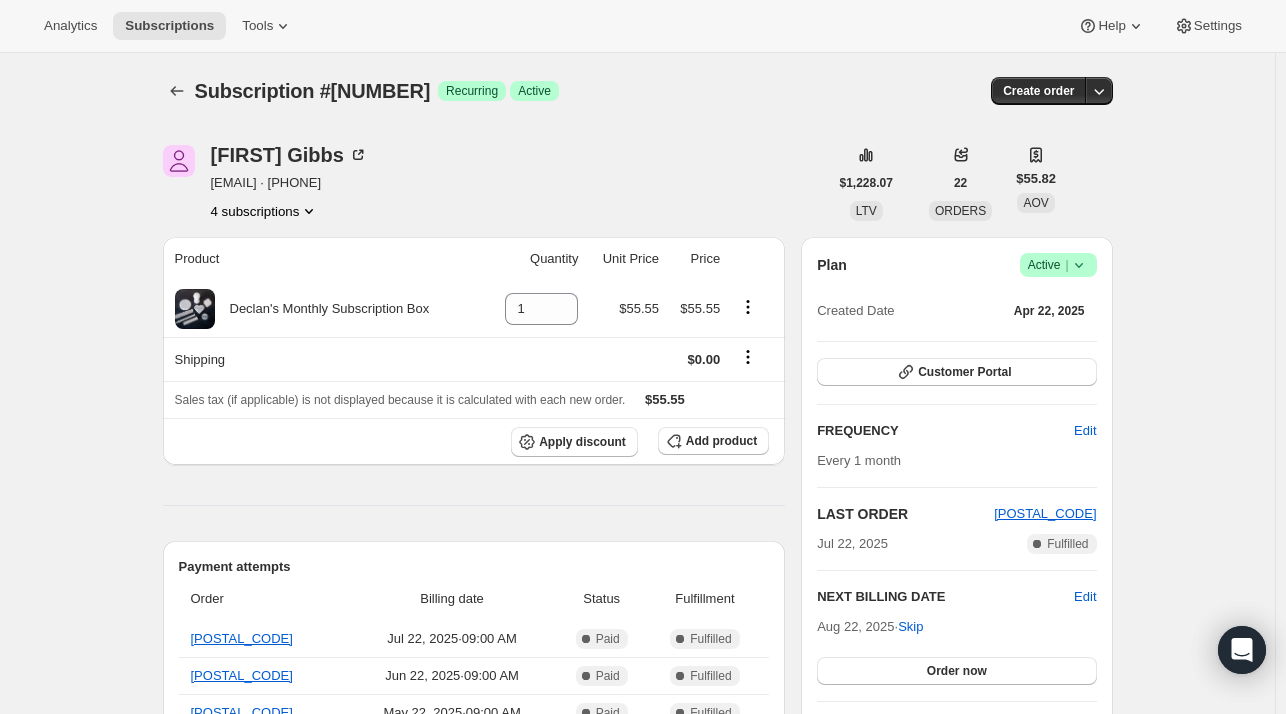 click 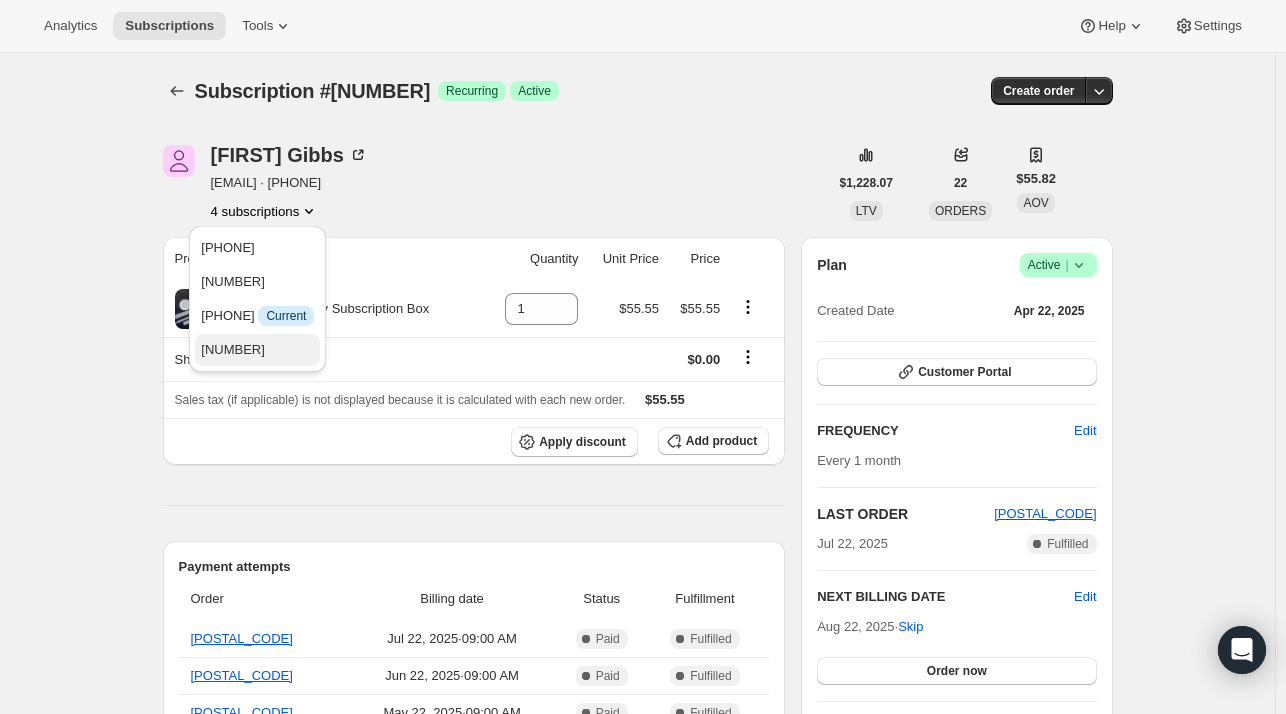 click on "[NUMBER]" at bounding box center [257, 350] 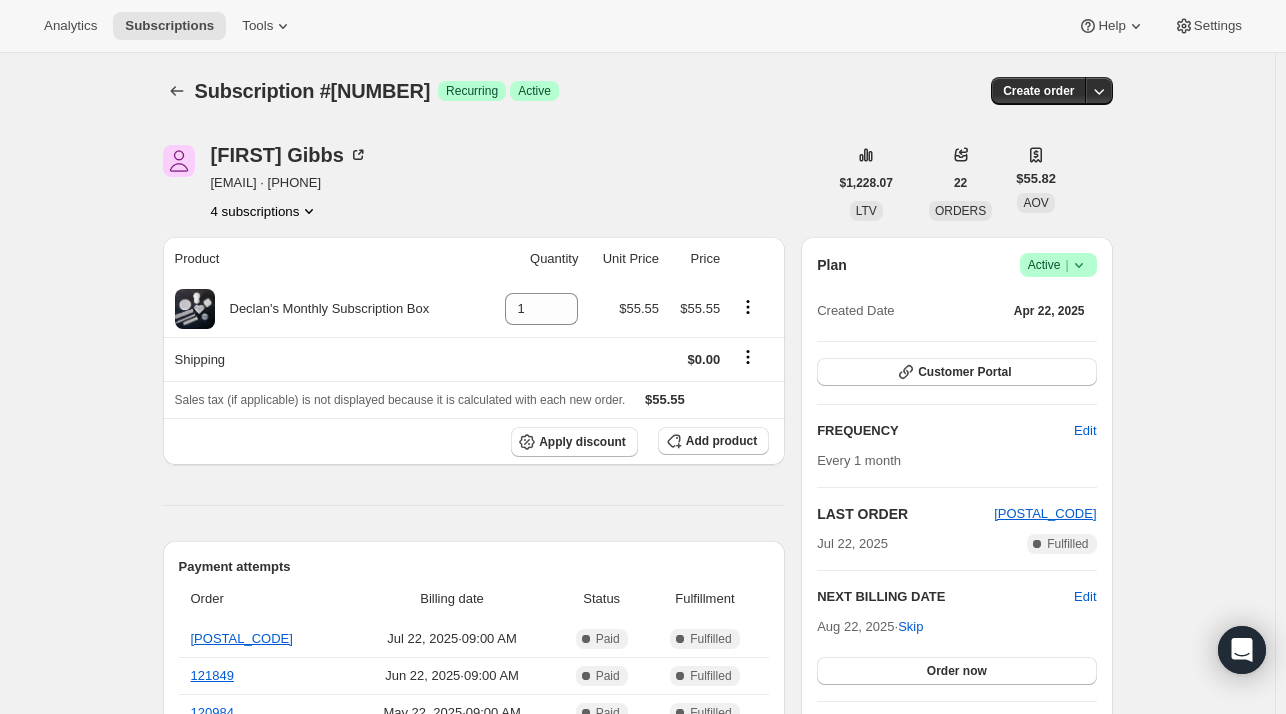 click on "4 subscriptions" at bounding box center [265, 211] 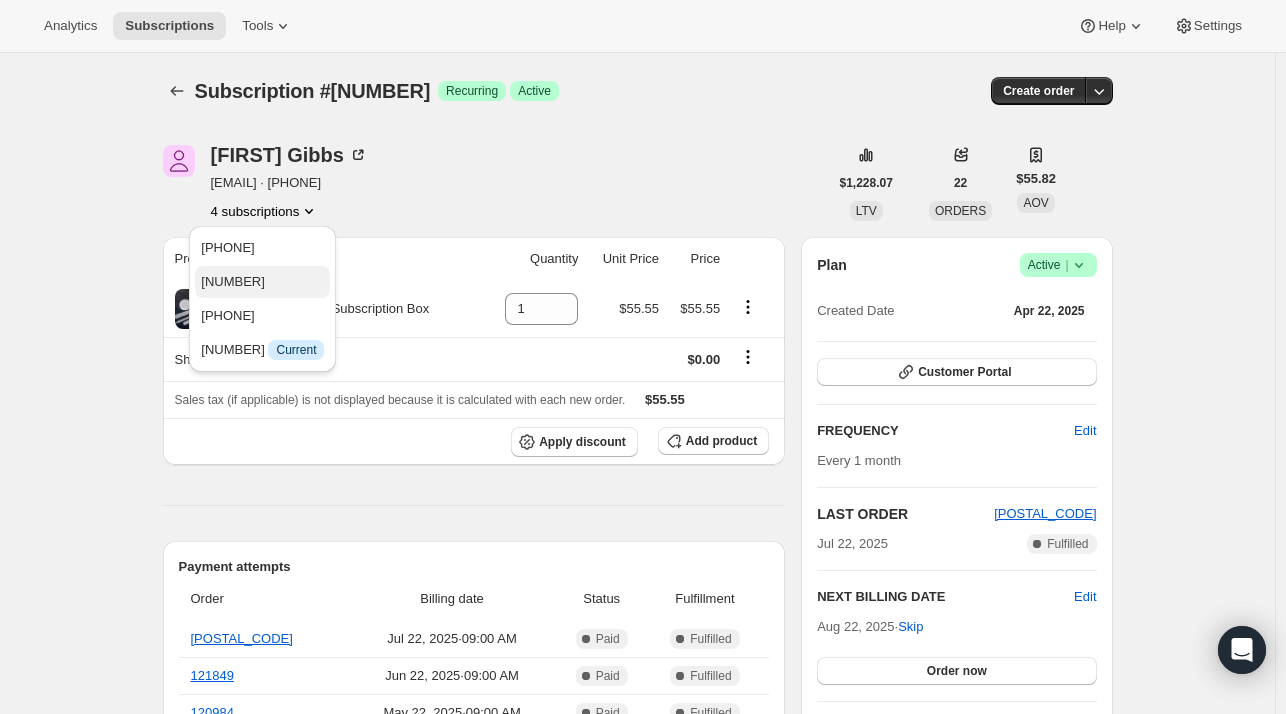 click on "[NUMBER]" at bounding box center (262, 282) 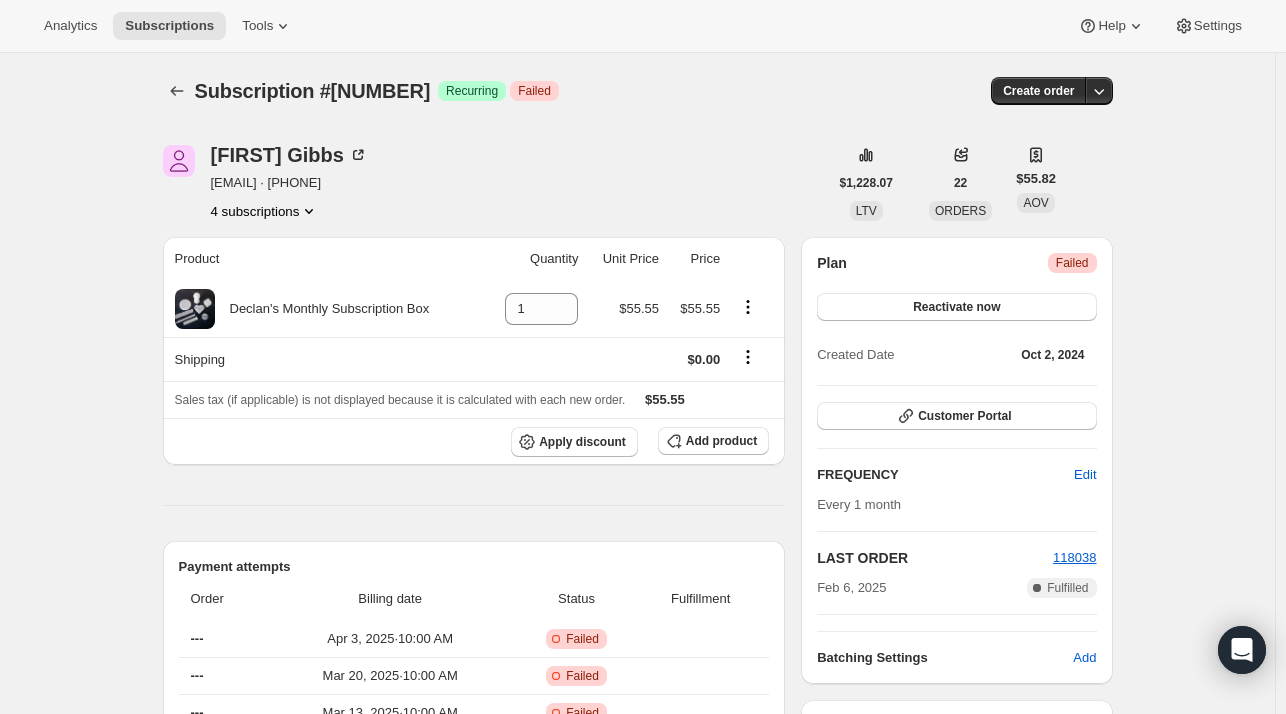 click on "4 subscriptions" at bounding box center [265, 211] 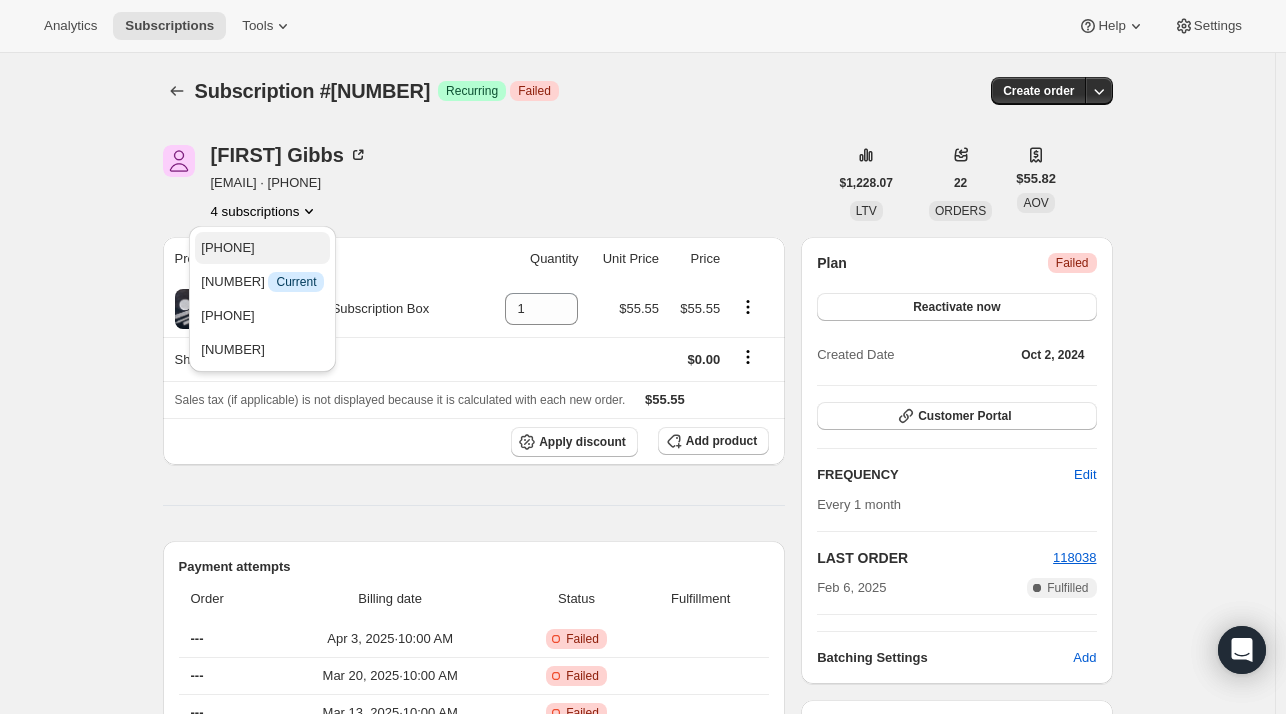 click on "[PHONE]" at bounding box center [262, 248] 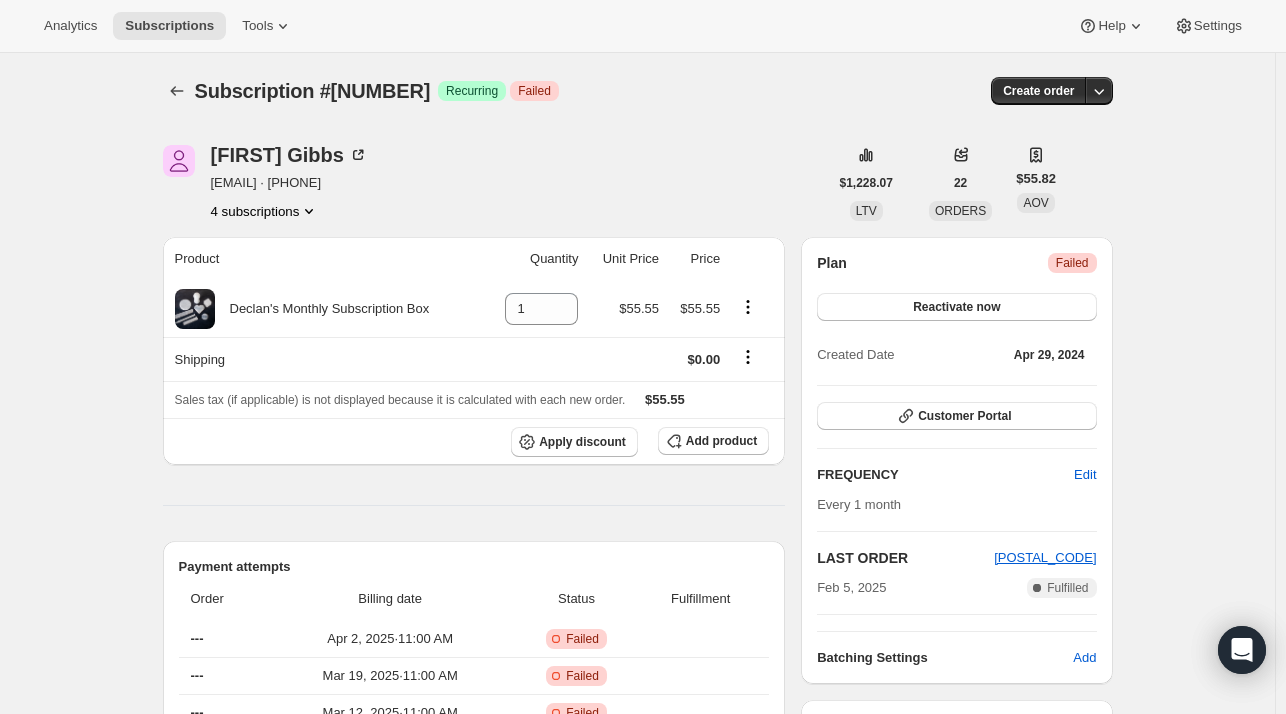 click 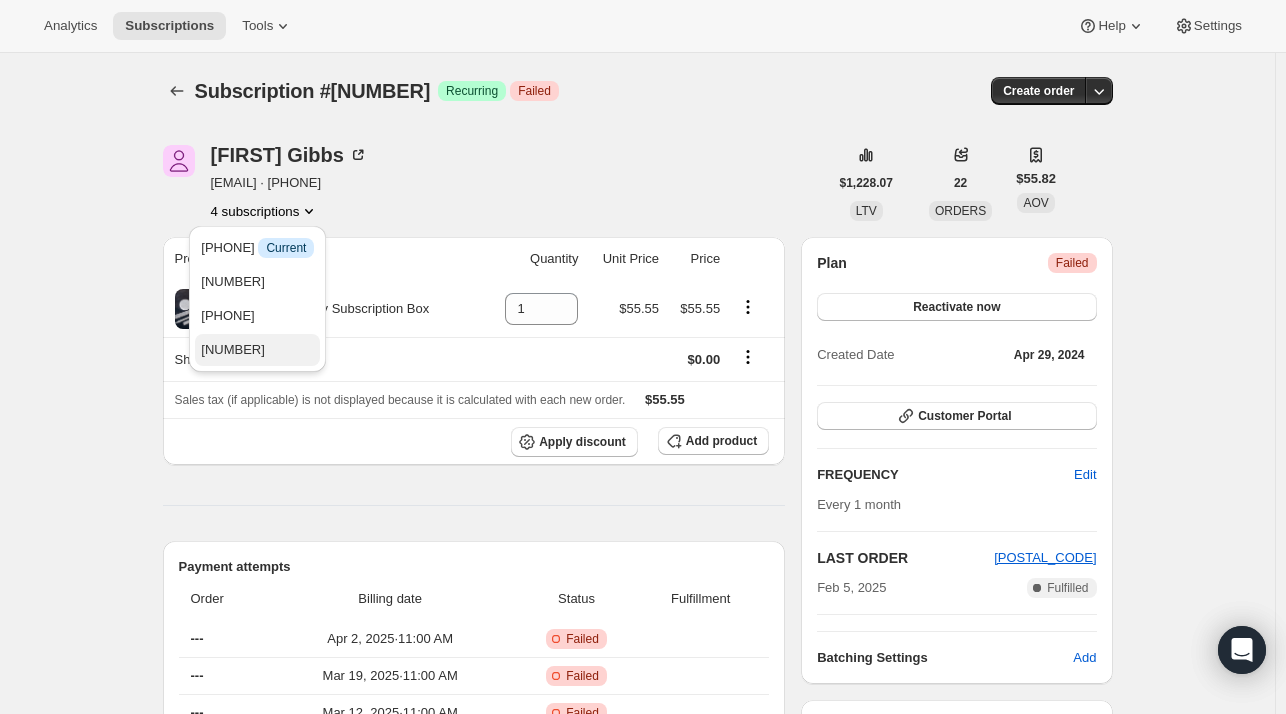 click on "[NUMBER]" at bounding box center [233, 349] 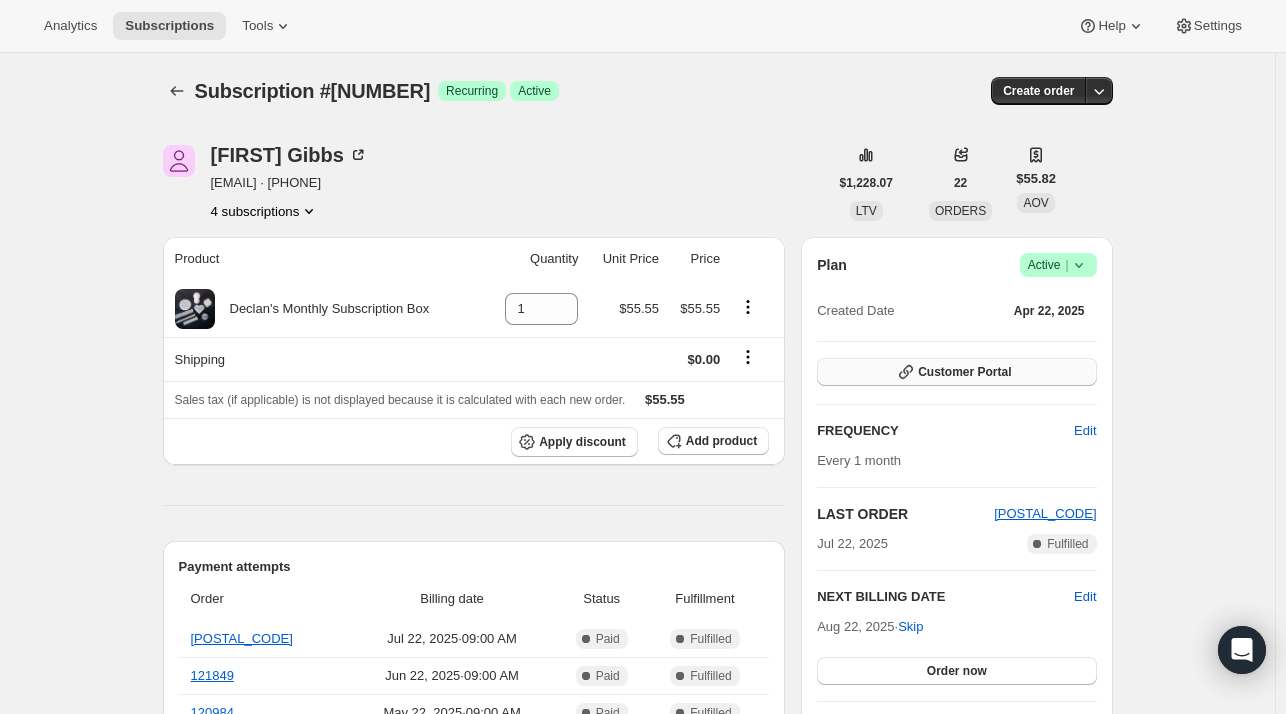 click on "Customer Portal" at bounding box center [964, 372] 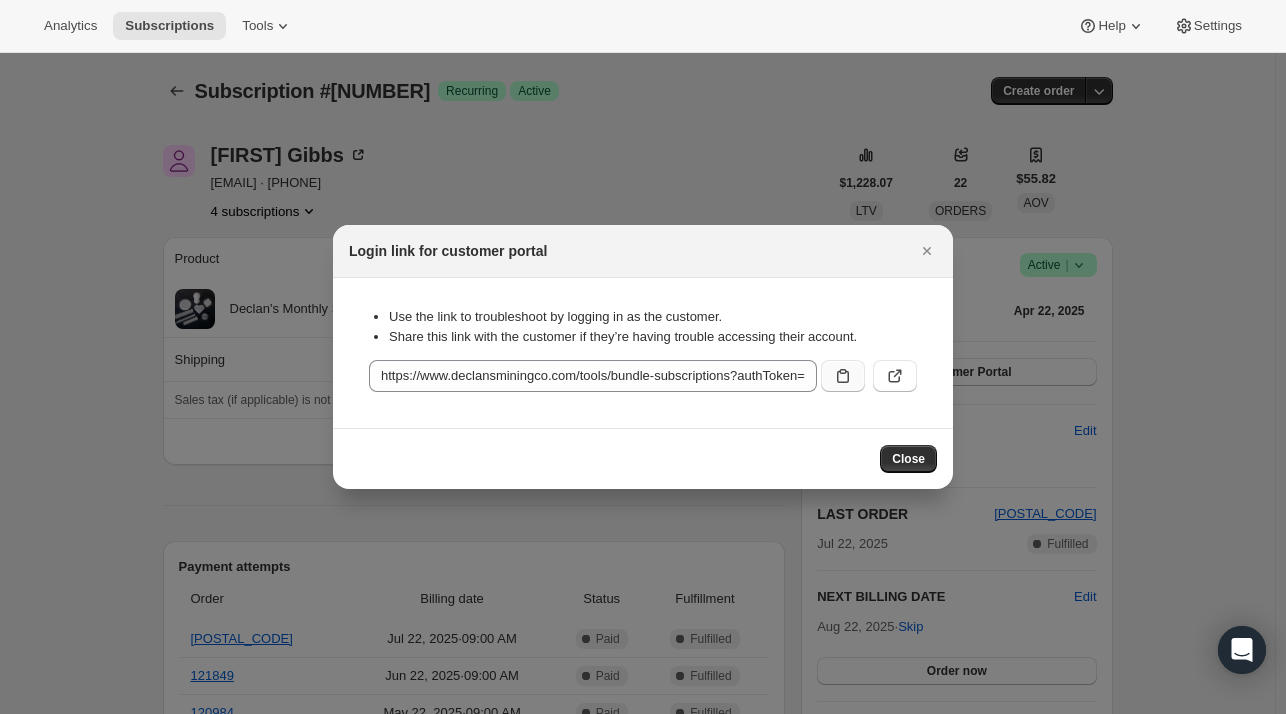 click 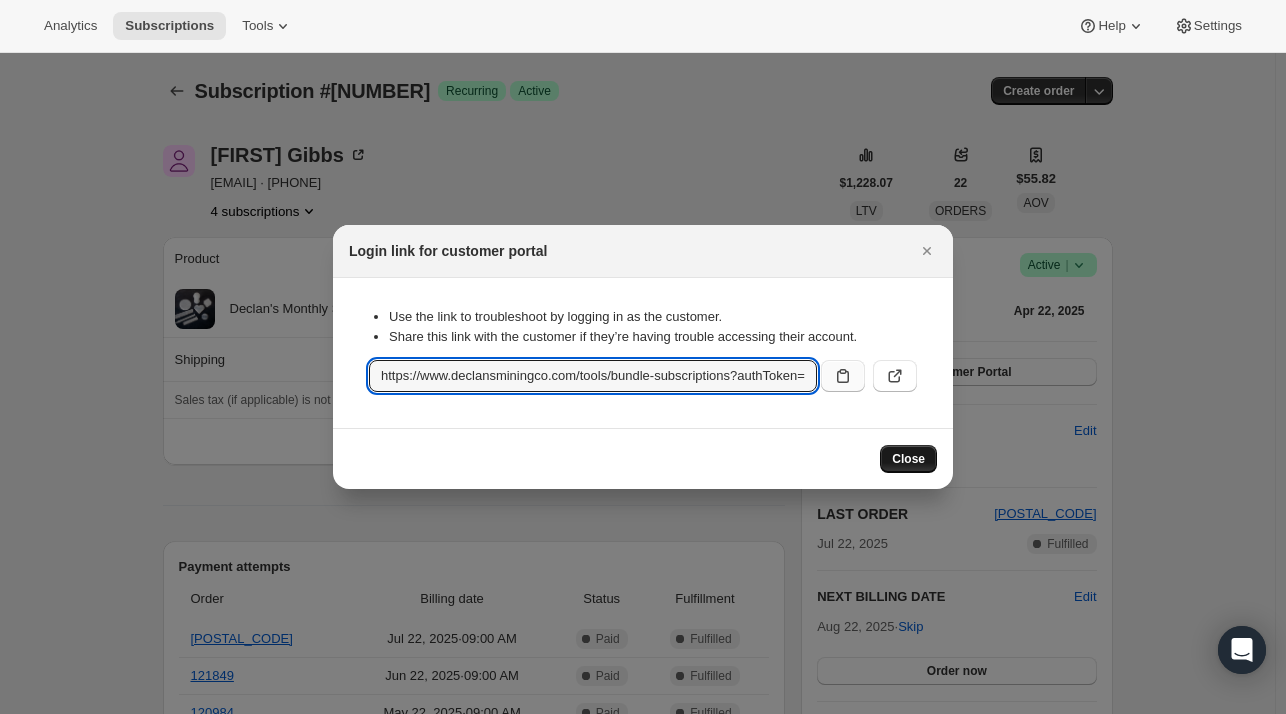 click on "Close" at bounding box center (908, 459) 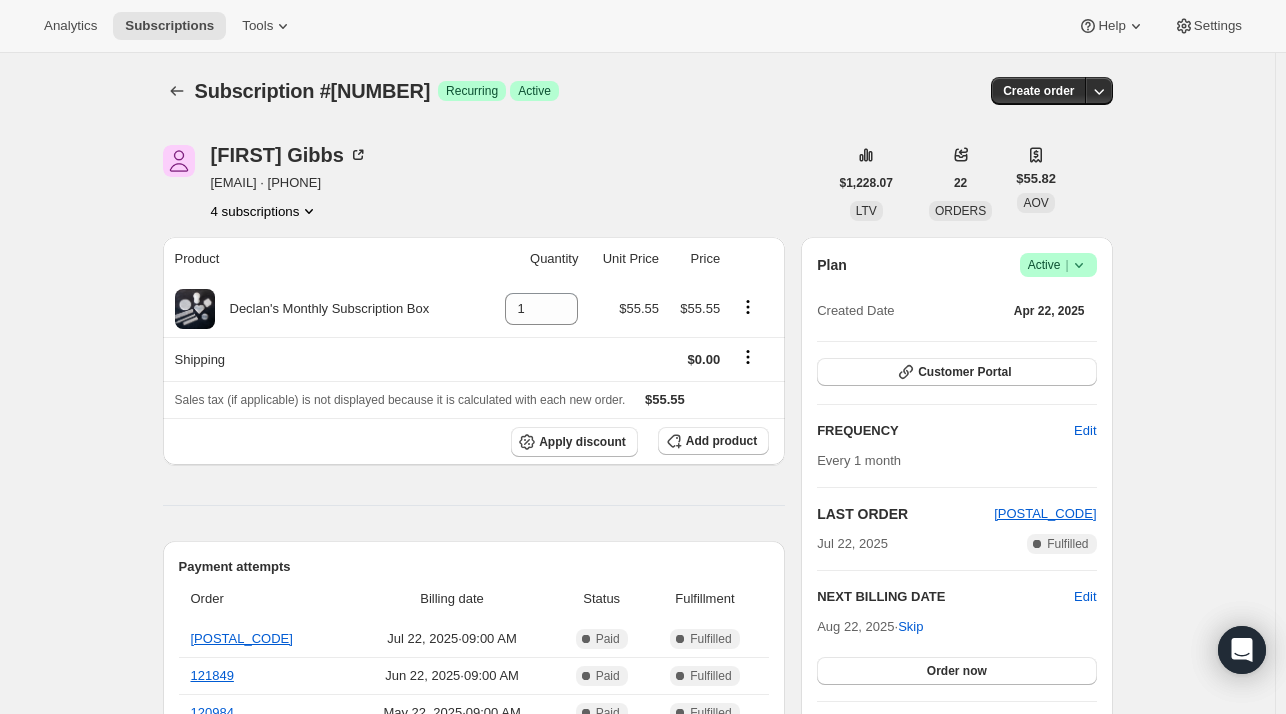 click 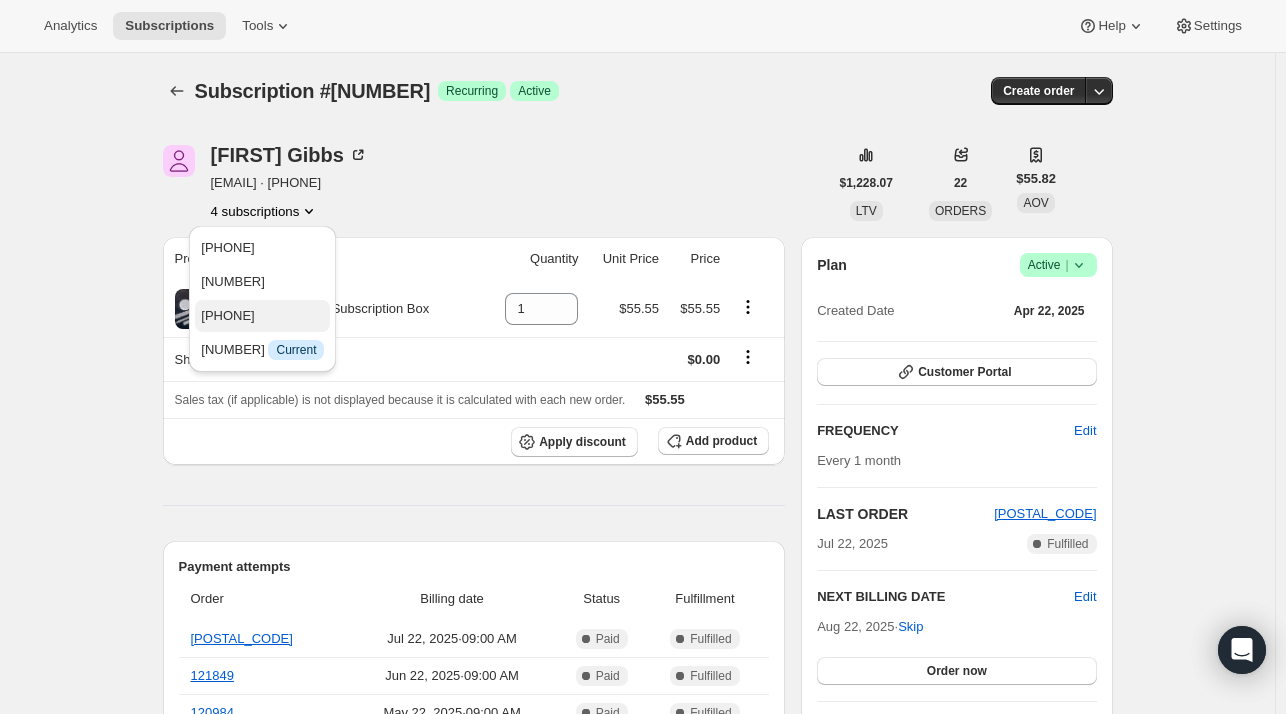 click on "[PHONE]" at bounding box center [227, 315] 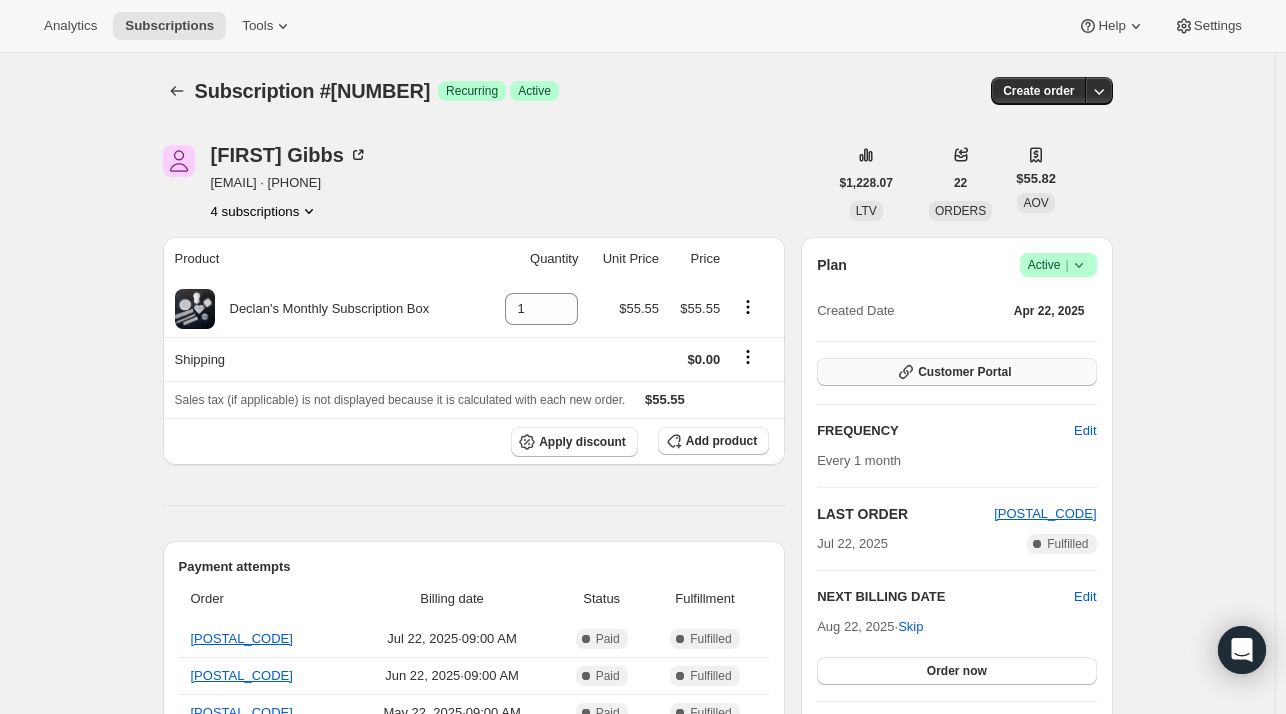 click on "Customer Portal" at bounding box center [964, 372] 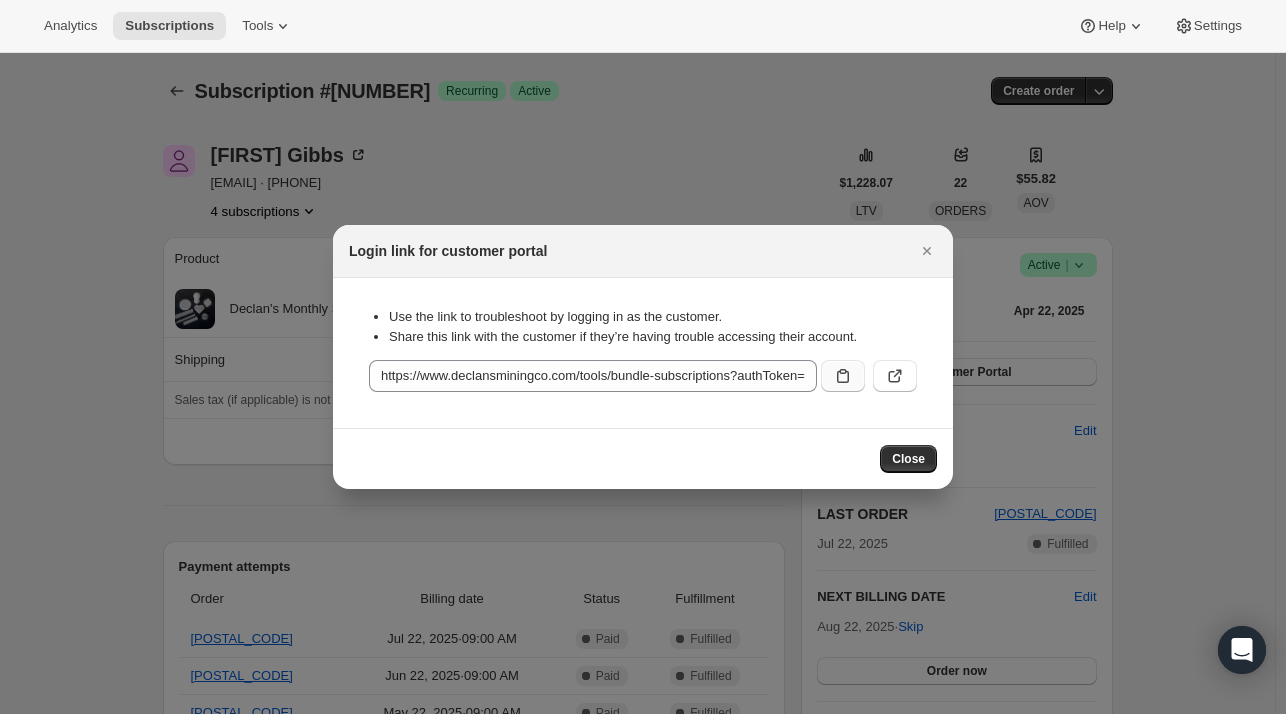 click 